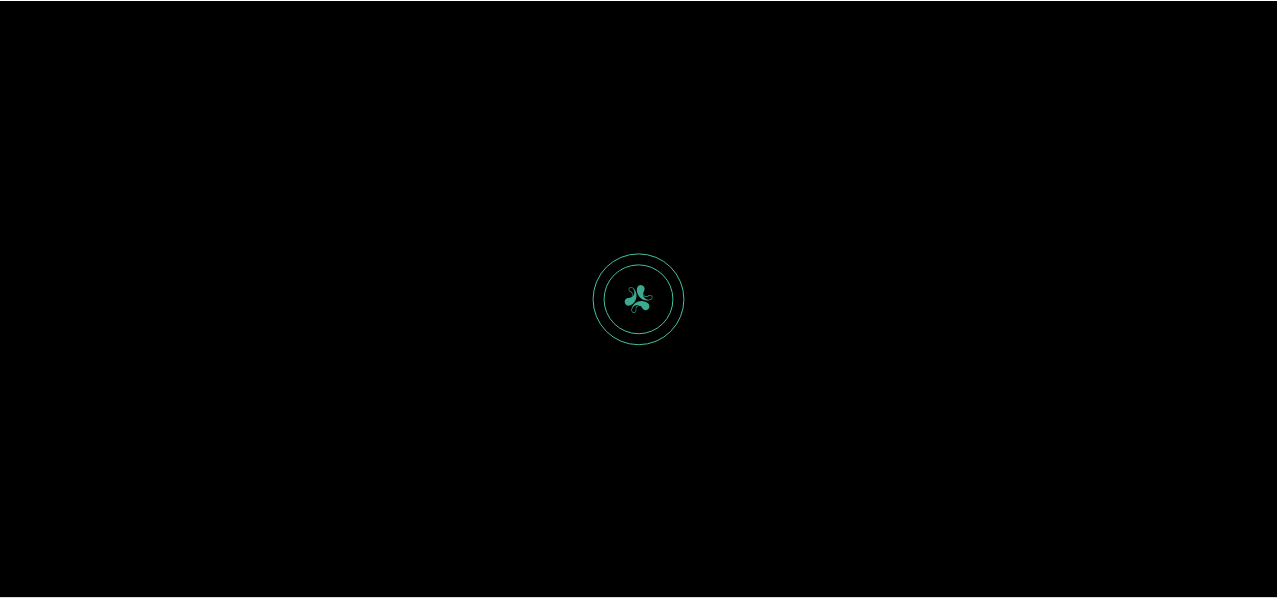 scroll, scrollTop: 0, scrollLeft: 0, axis: both 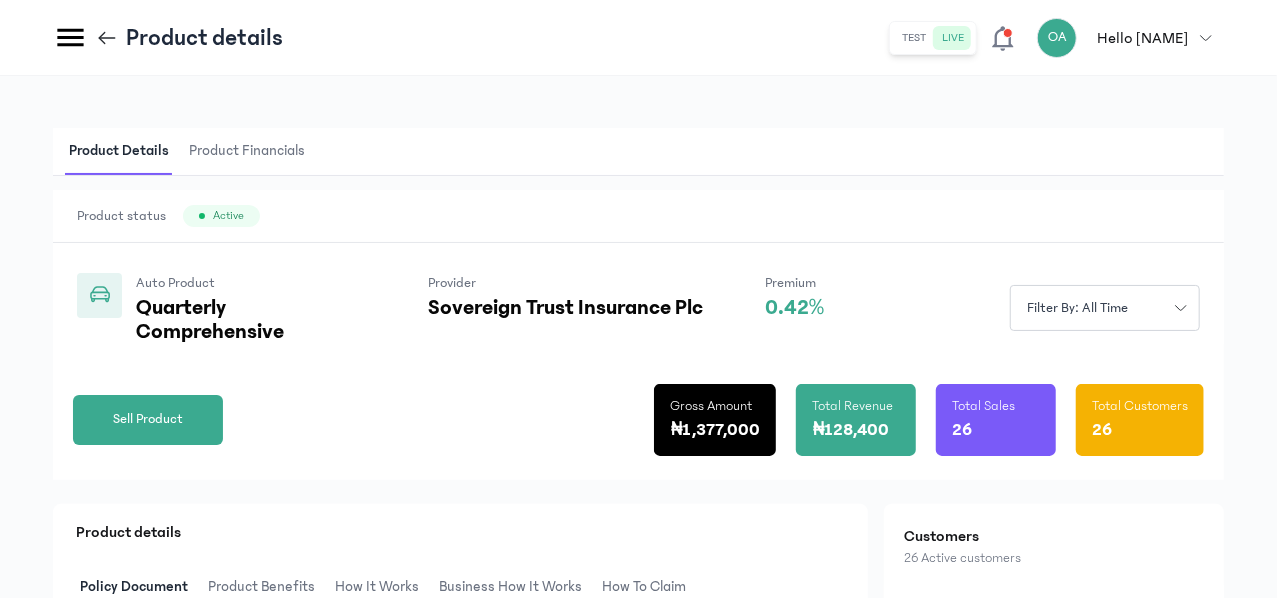 click on "Products" at bounding box center (-162, 518) 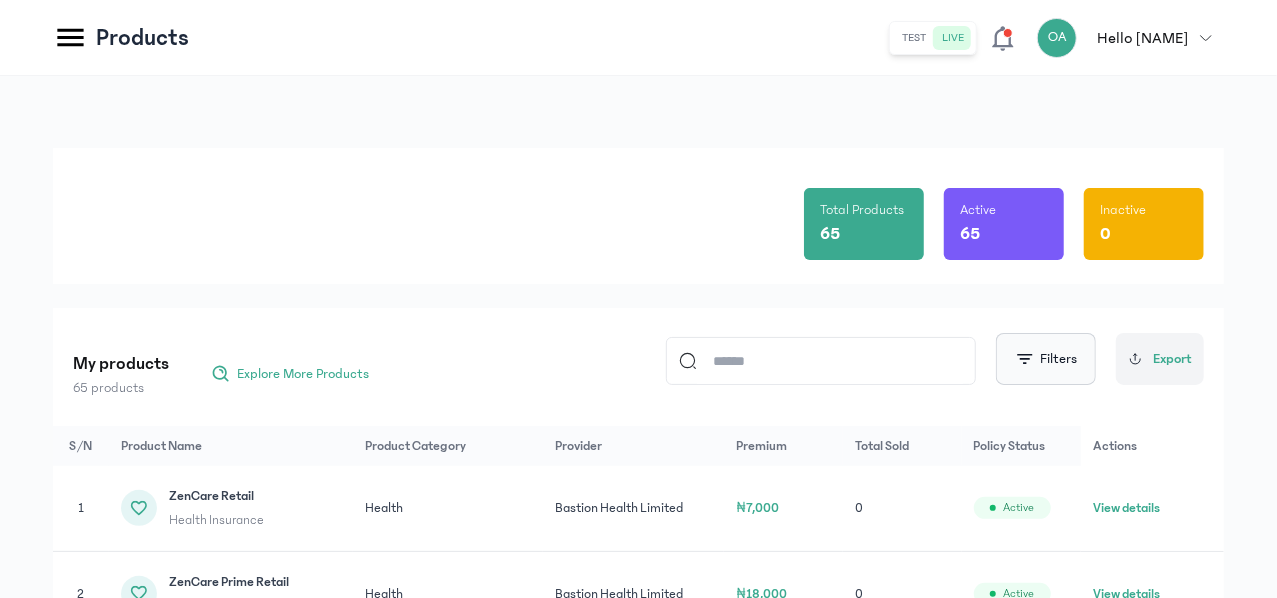 click 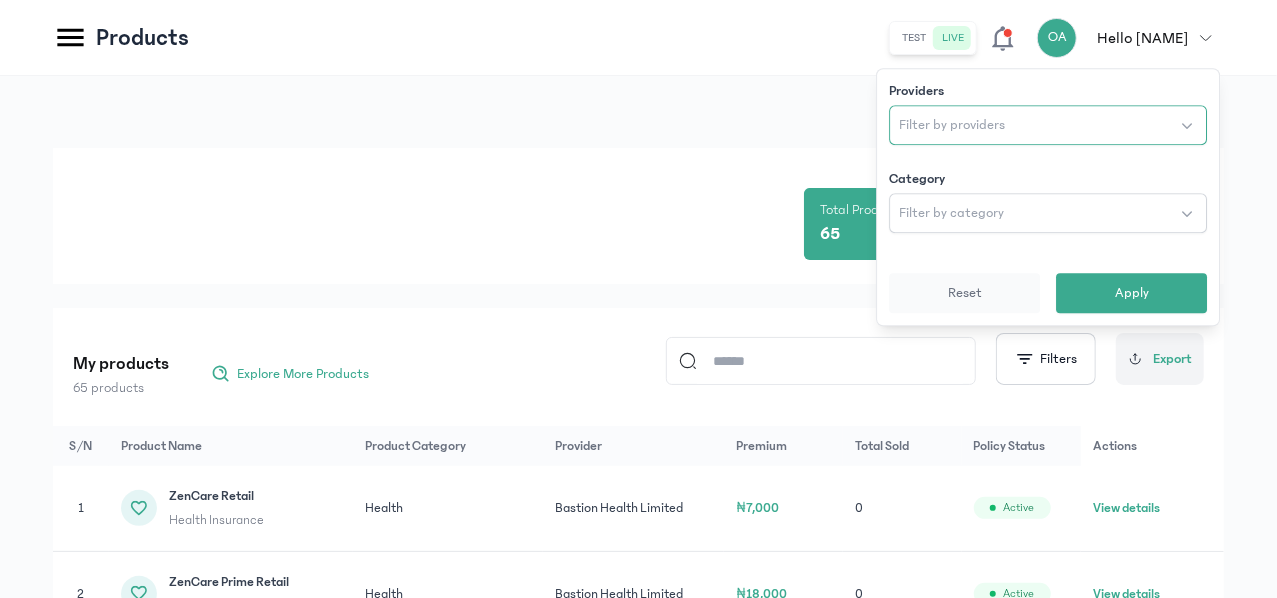 click on "Filter by providers" 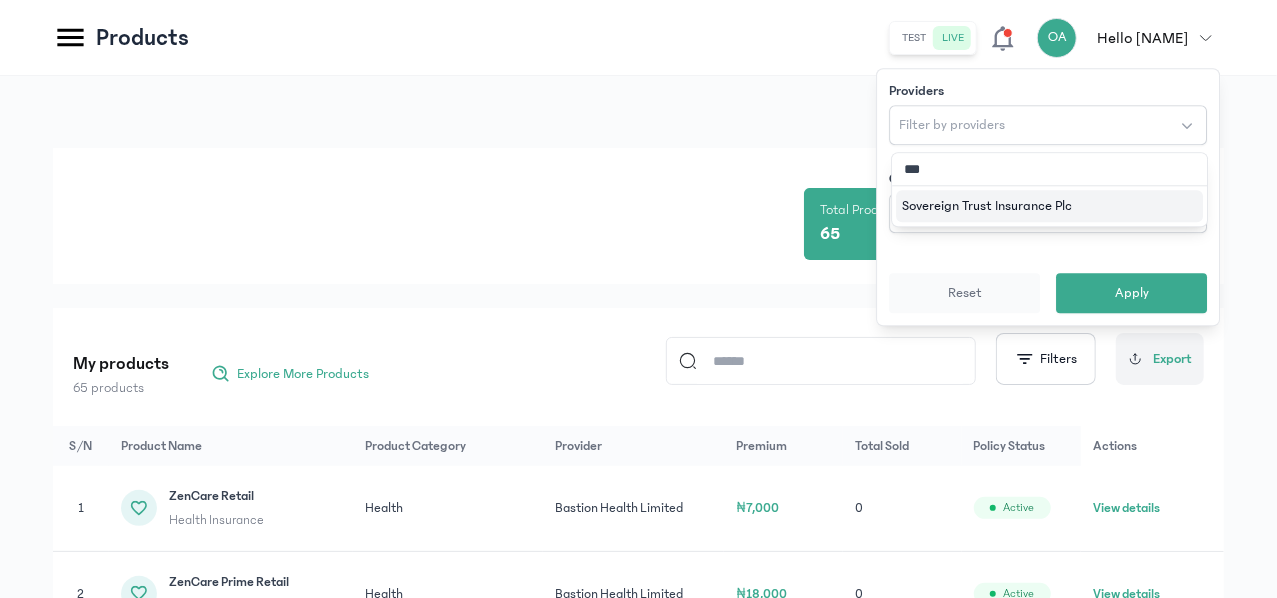 type on "****" 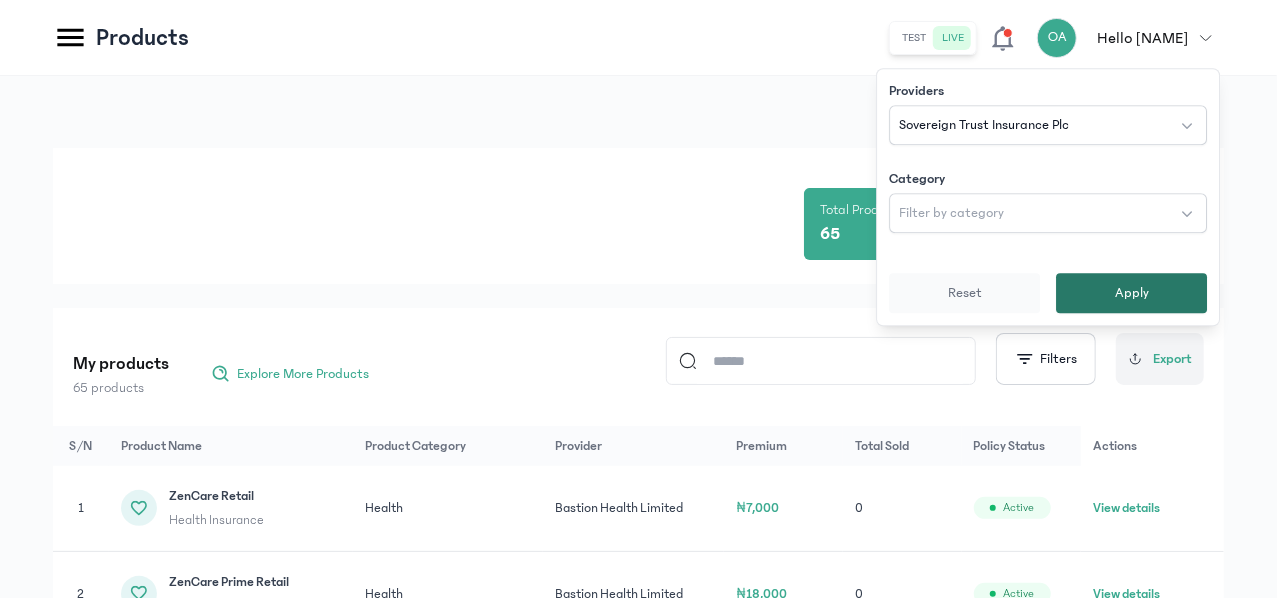 click on "Apply" 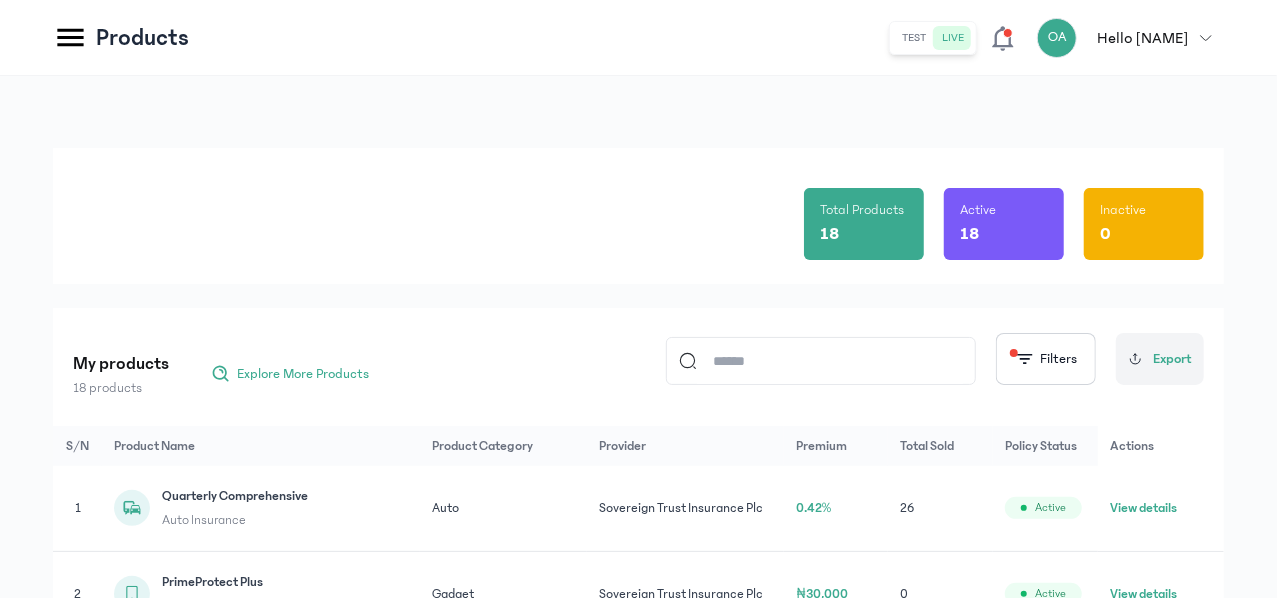 click on "View details" 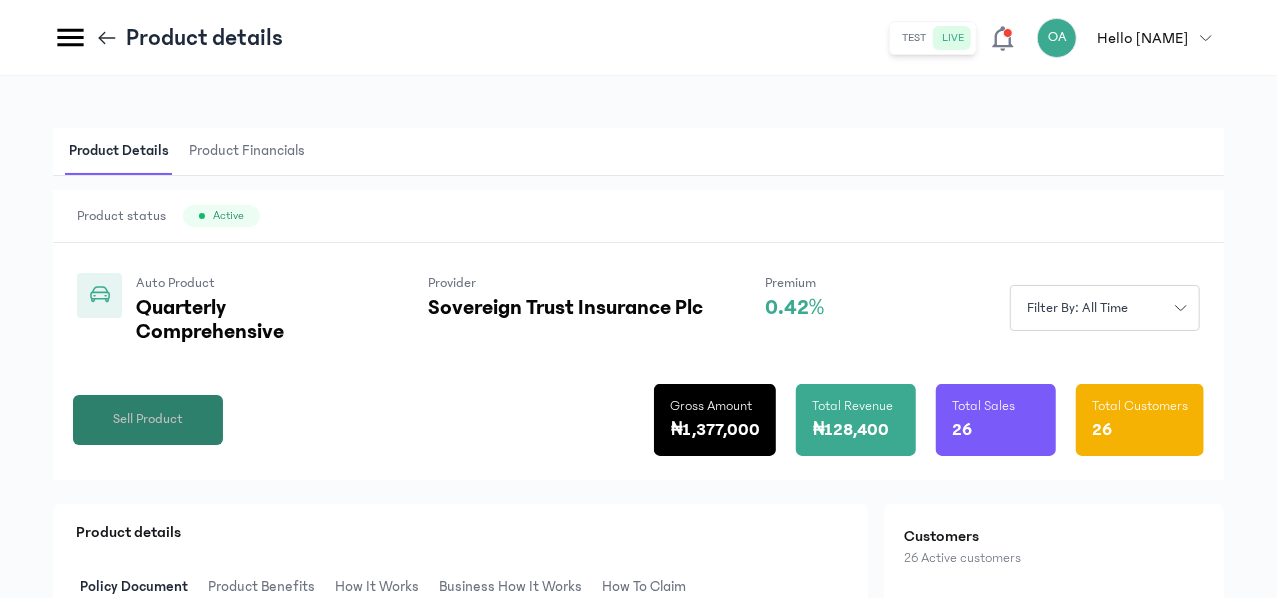 click on "Sell Product" 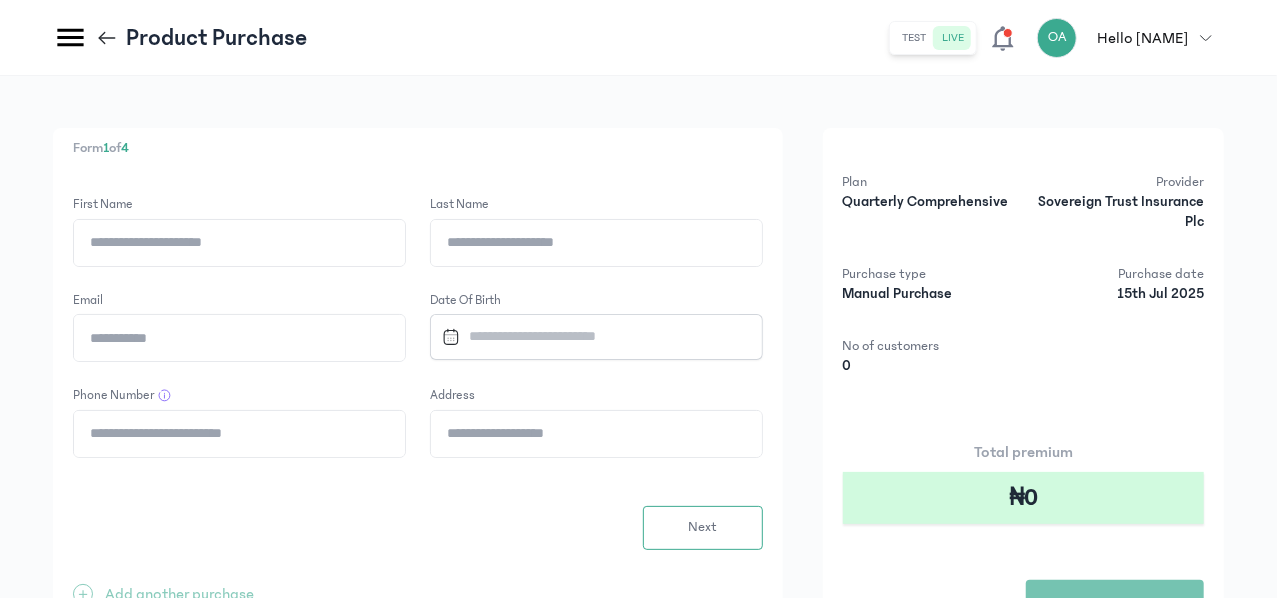click on "First Name" 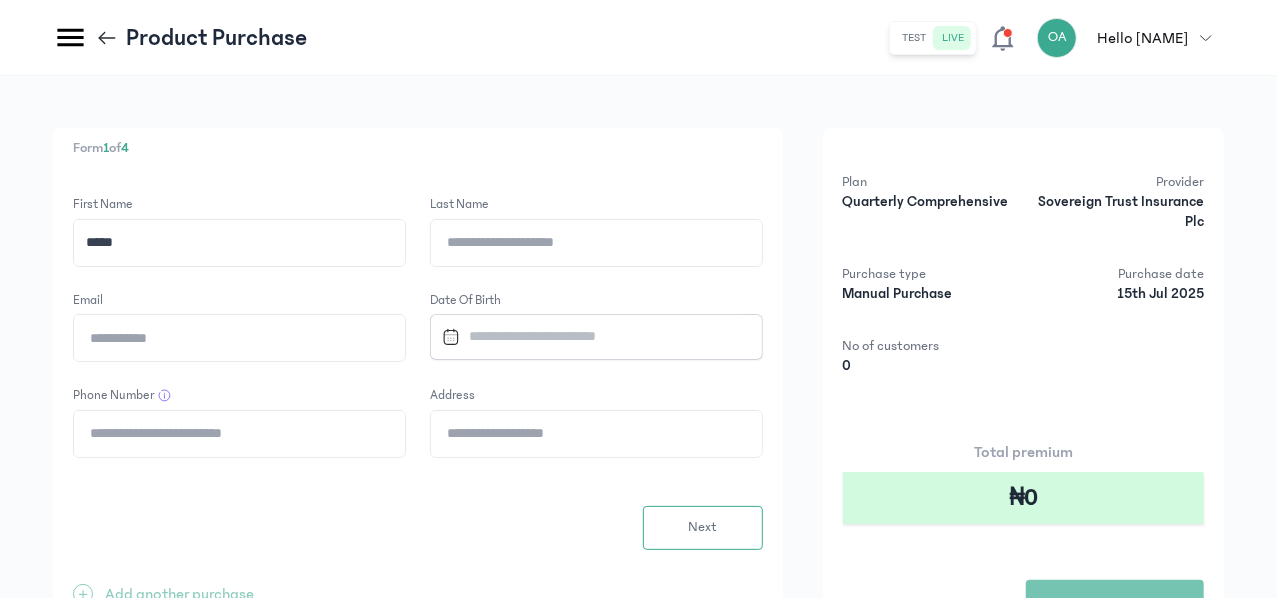 type on "*****" 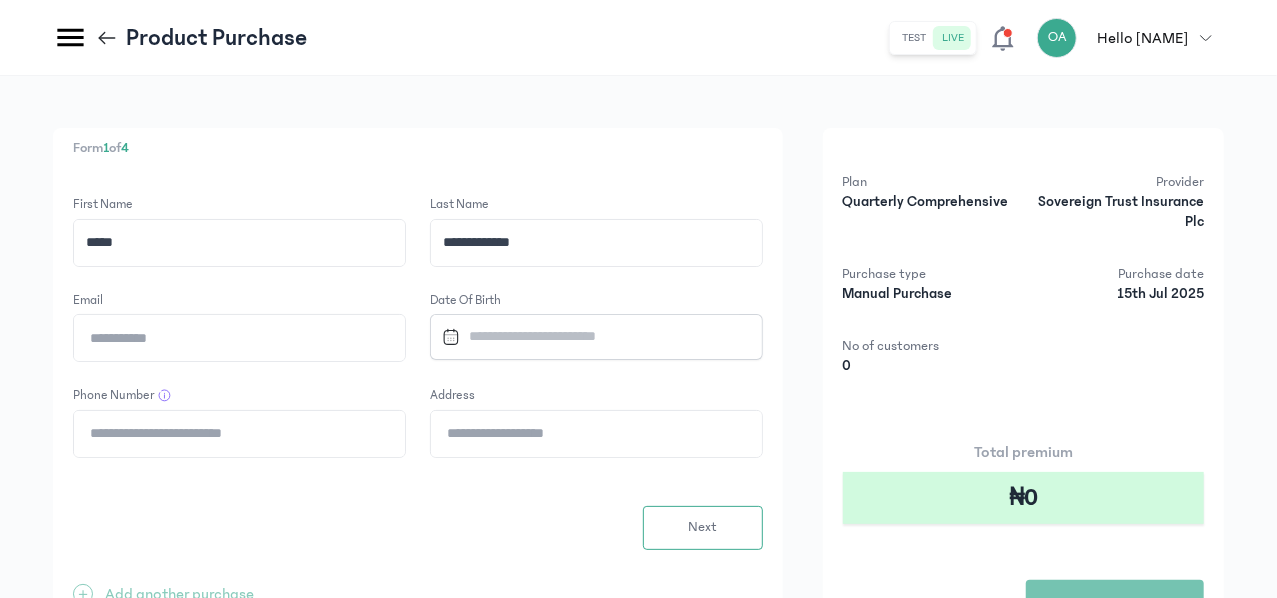 type on "**********" 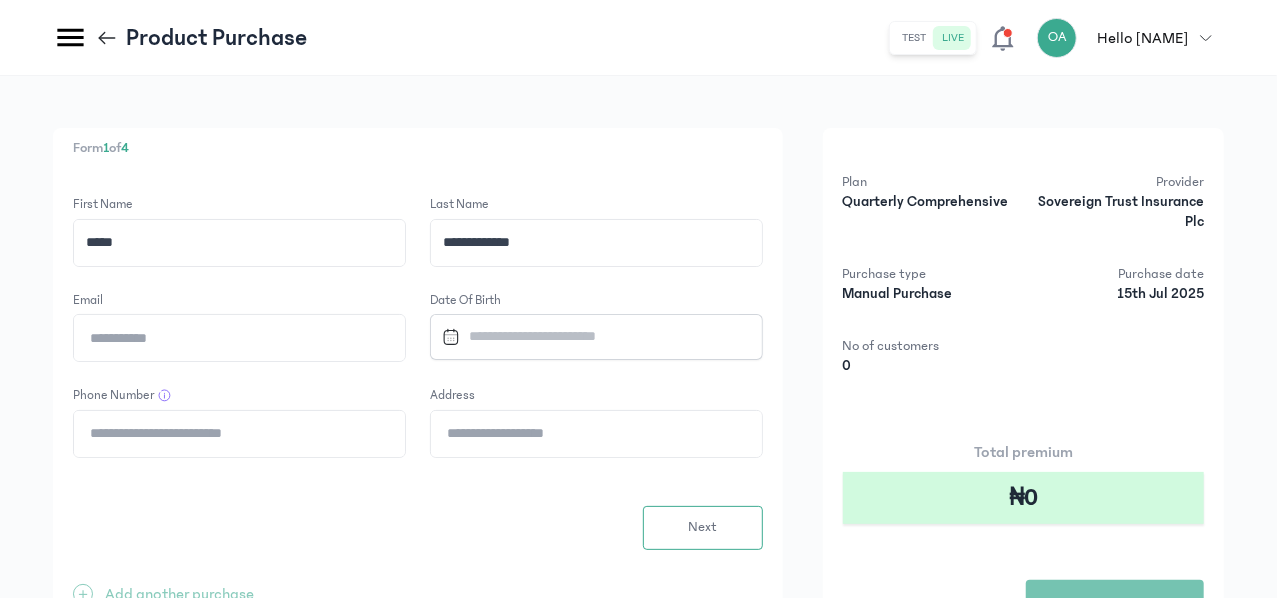 click on "Email" 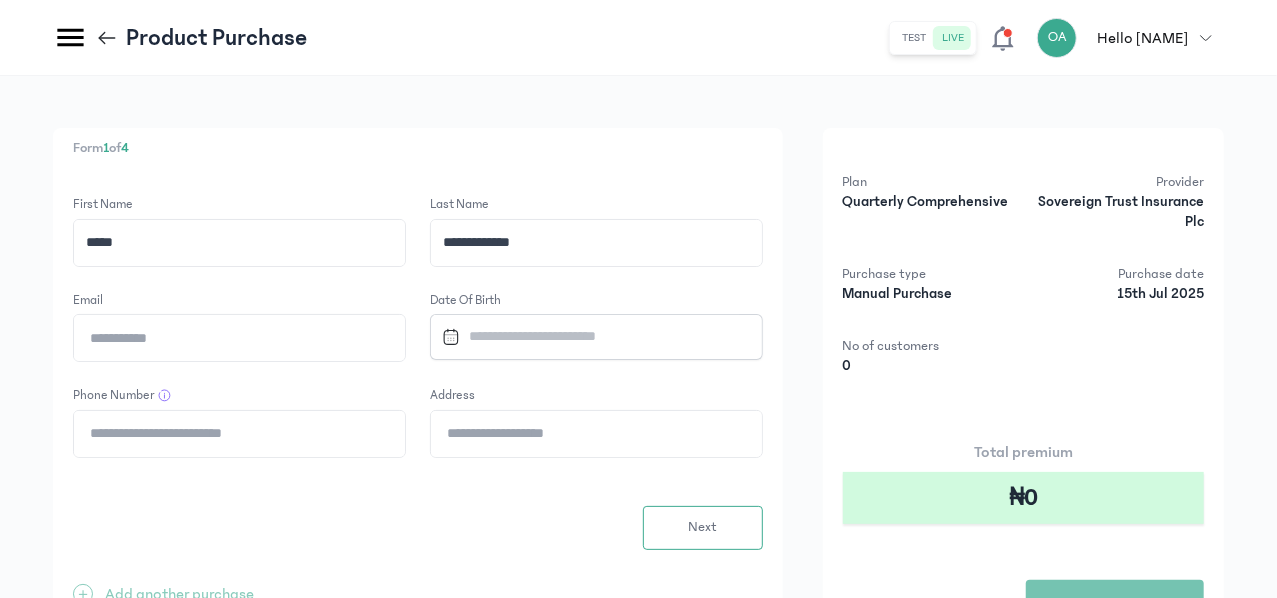 type on "**********" 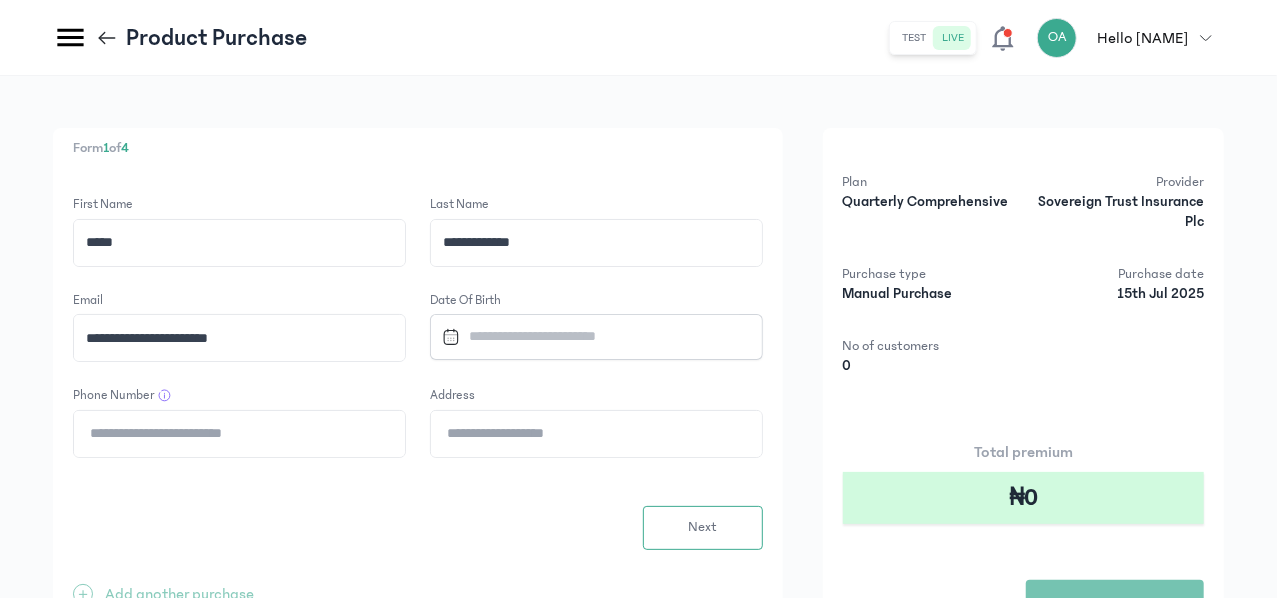 click at bounding box center [587, 336] 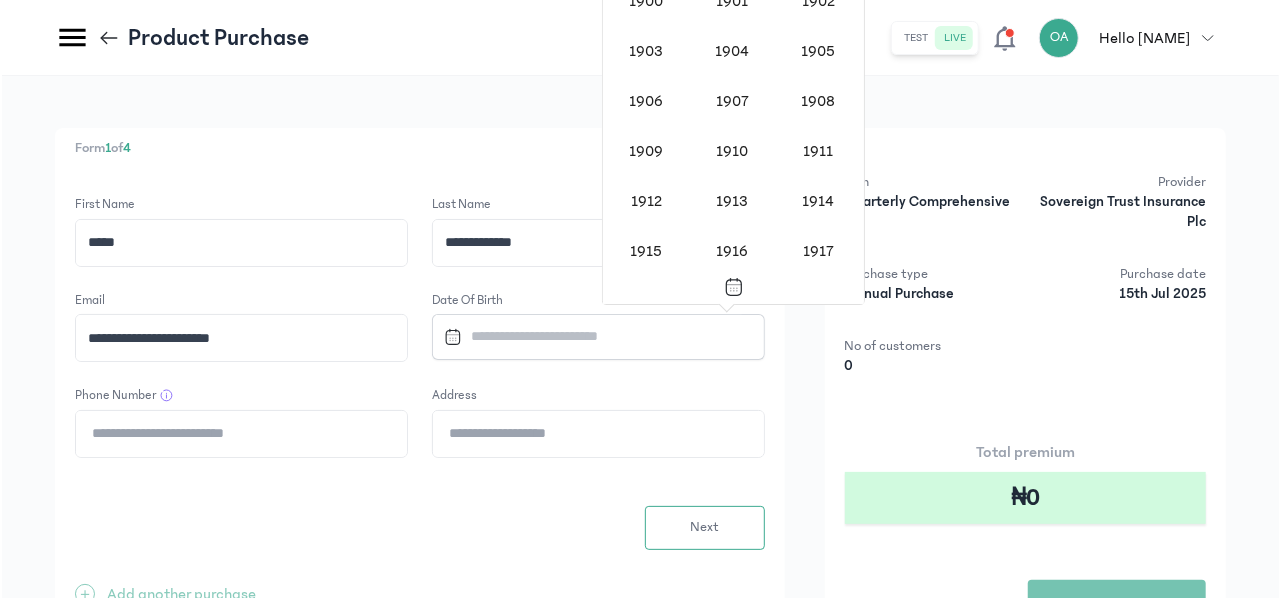 scroll, scrollTop: 1618, scrollLeft: 0, axis: vertical 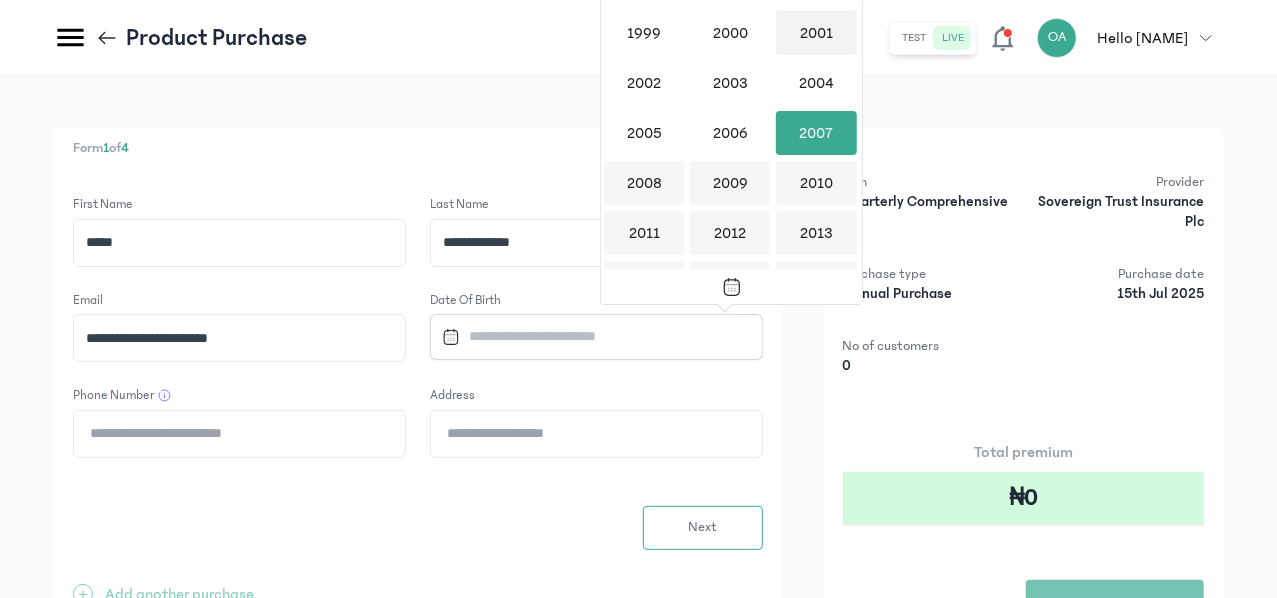 click on "2001" at bounding box center (816, 33) 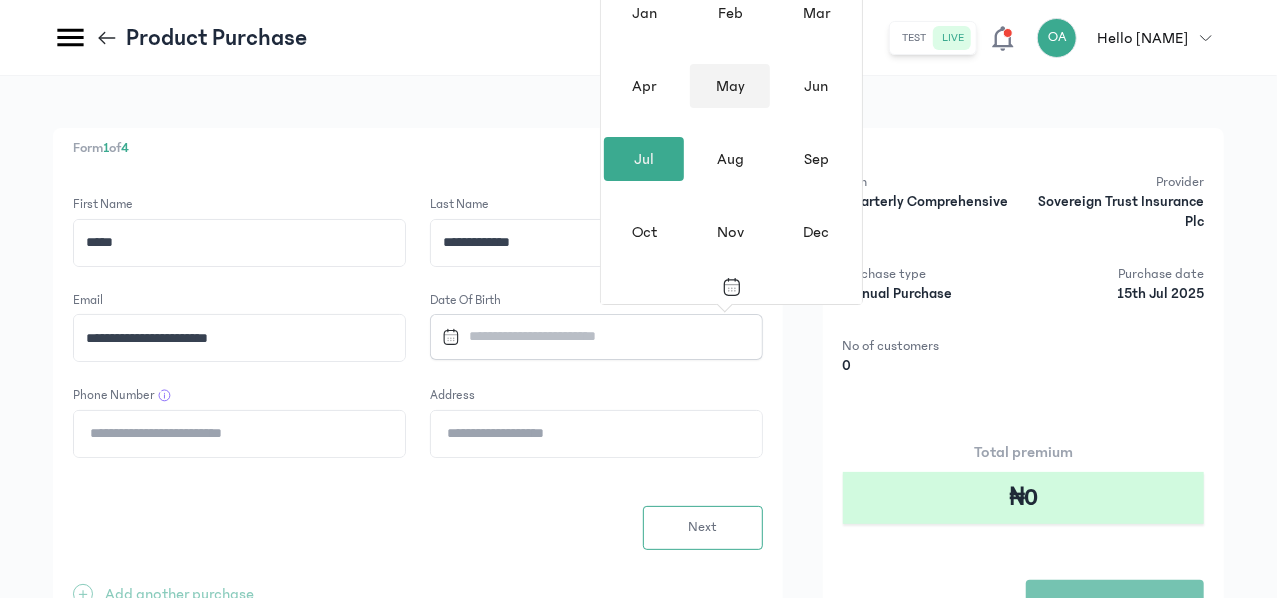 click on "May" at bounding box center (730, 86) 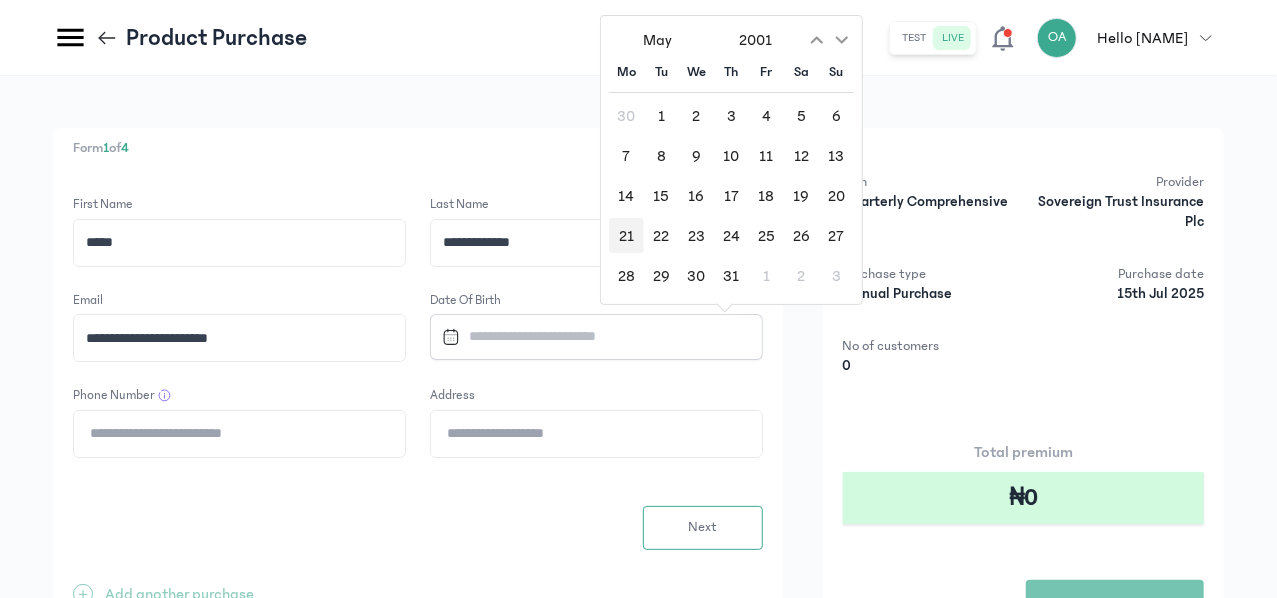 click on "21" at bounding box center [626, 235] 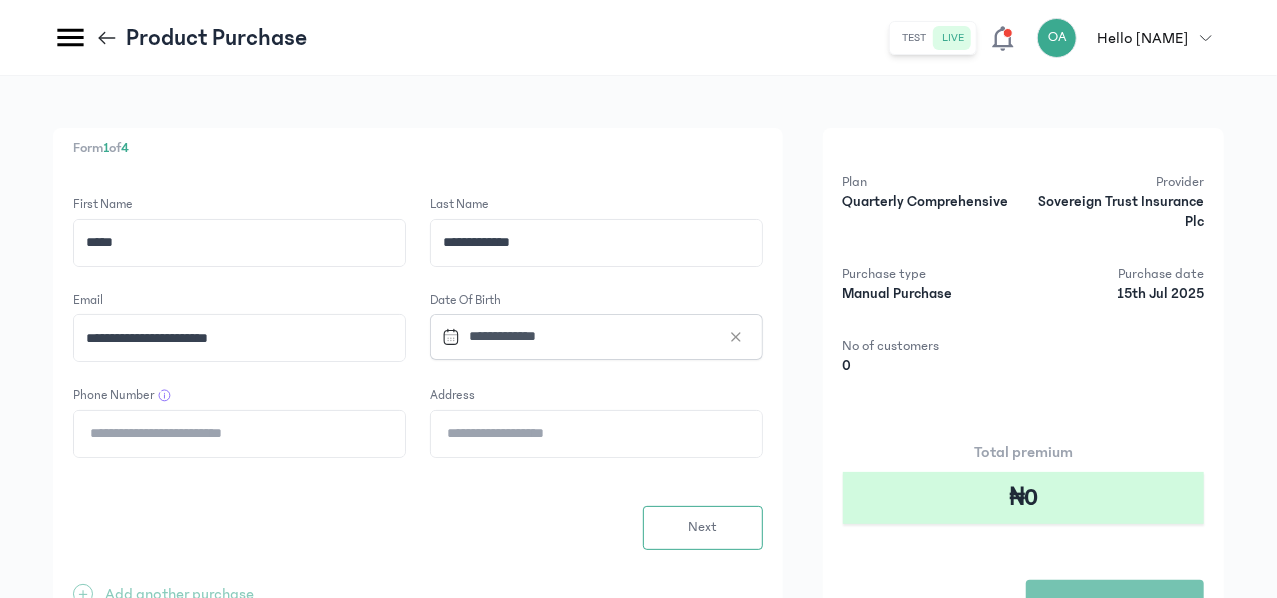 click on "Phone Number" 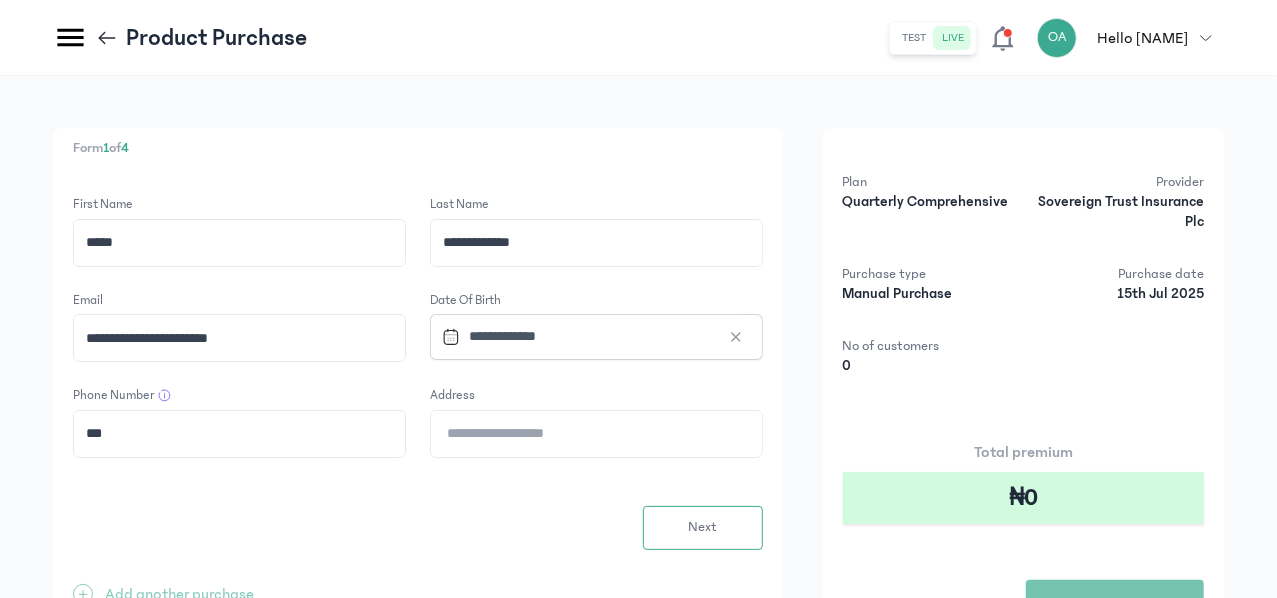 type on "**********" 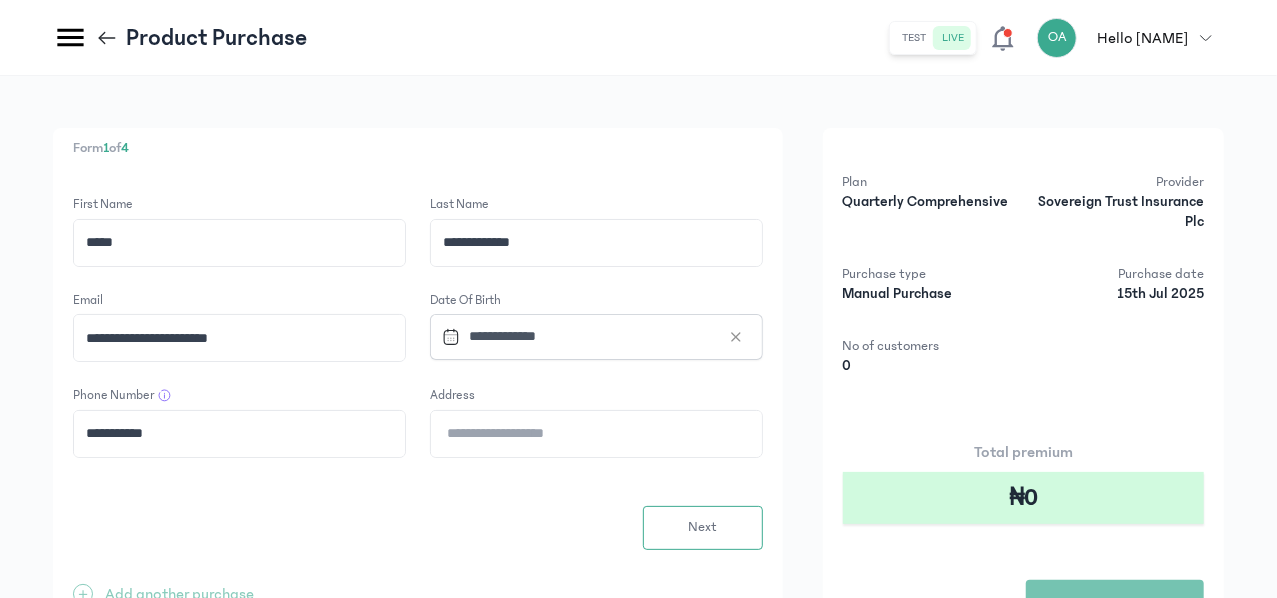 click on "Address" 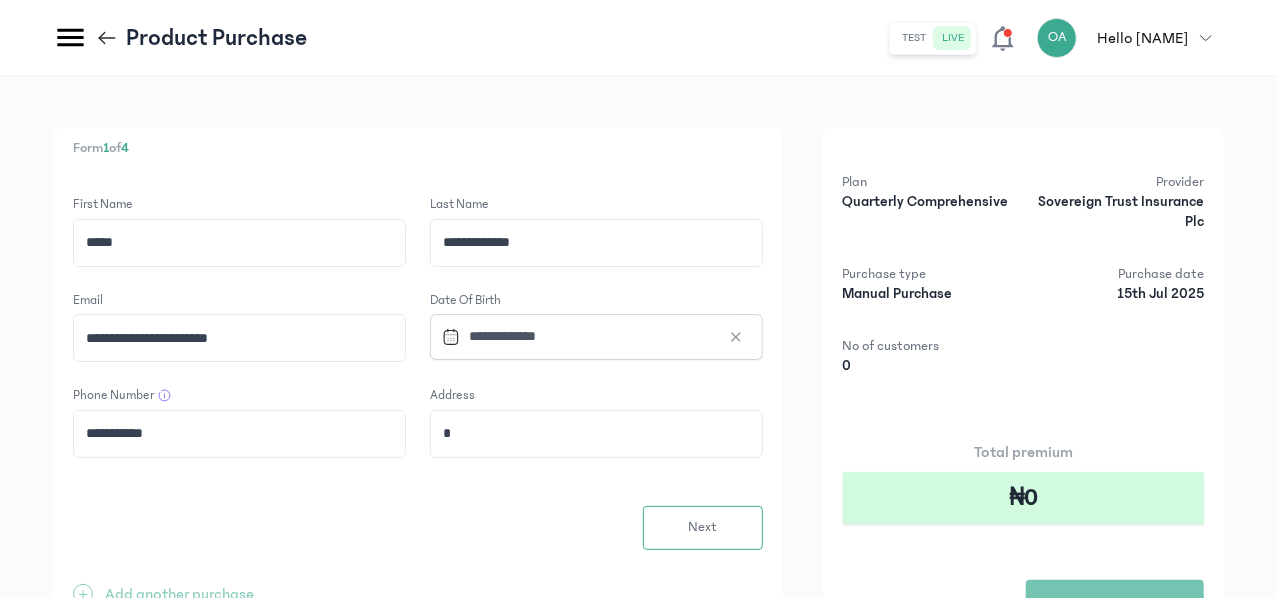 type on "**********" 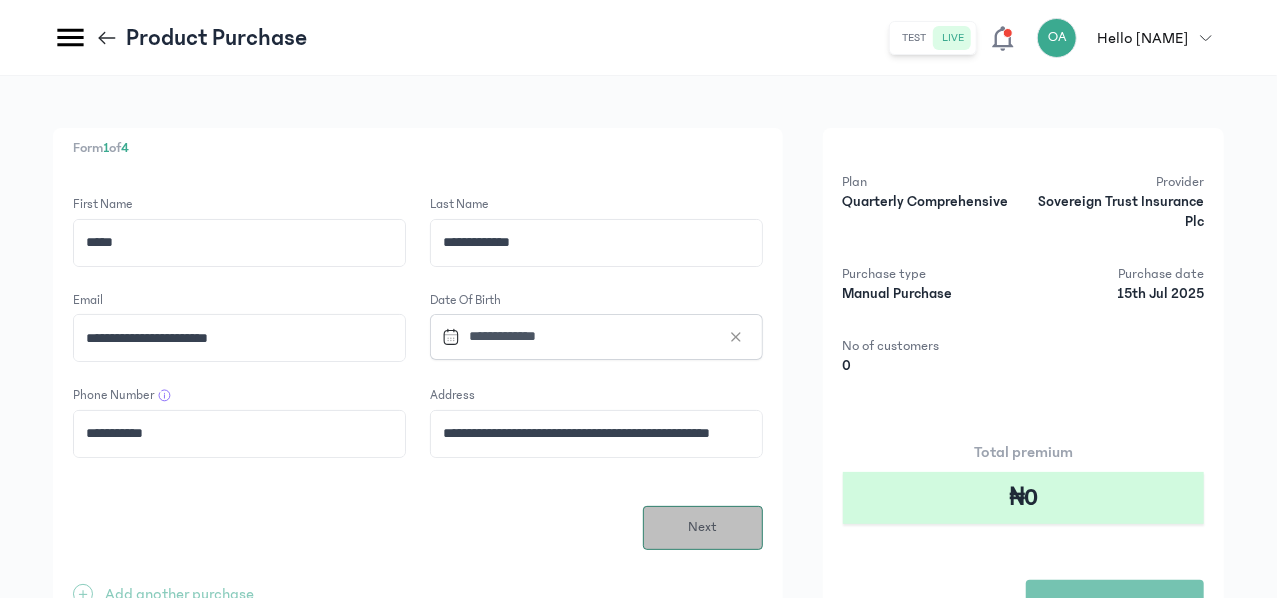 click on "Next" at bounding box center (702, 527) 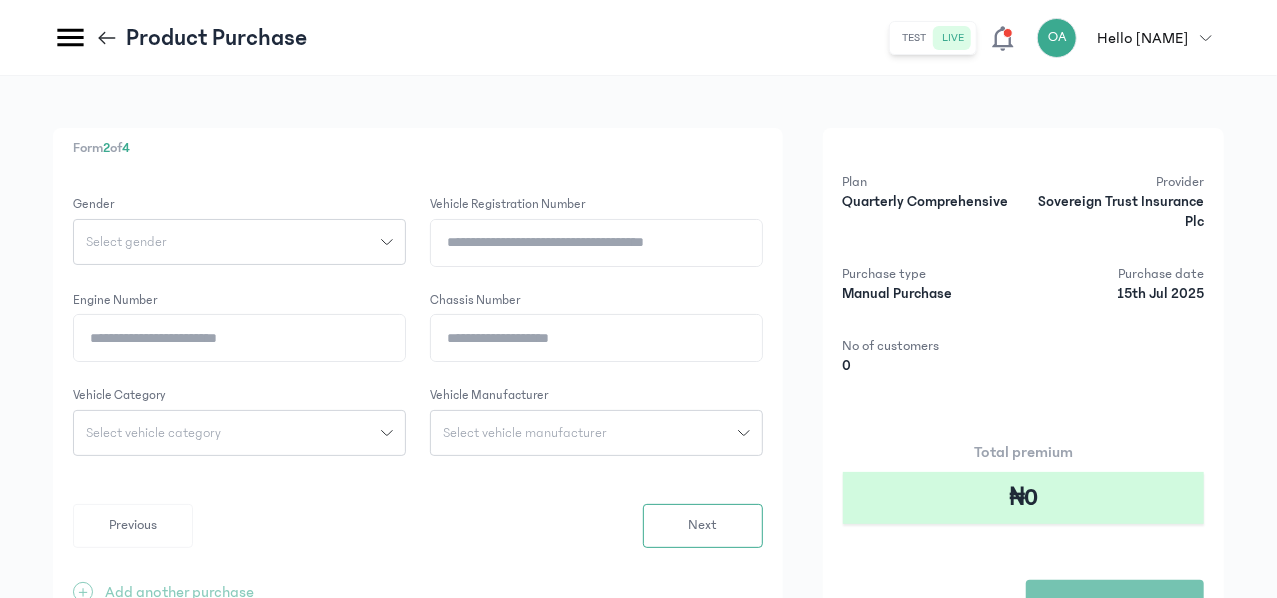 click on "Select gender" 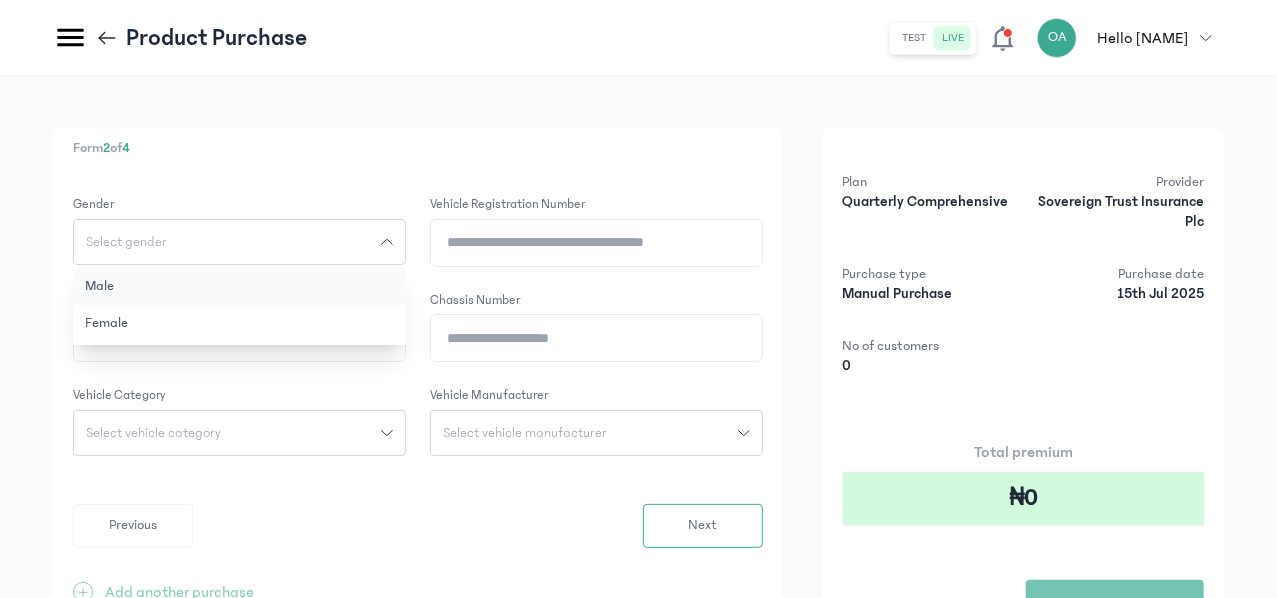 click on "Male" 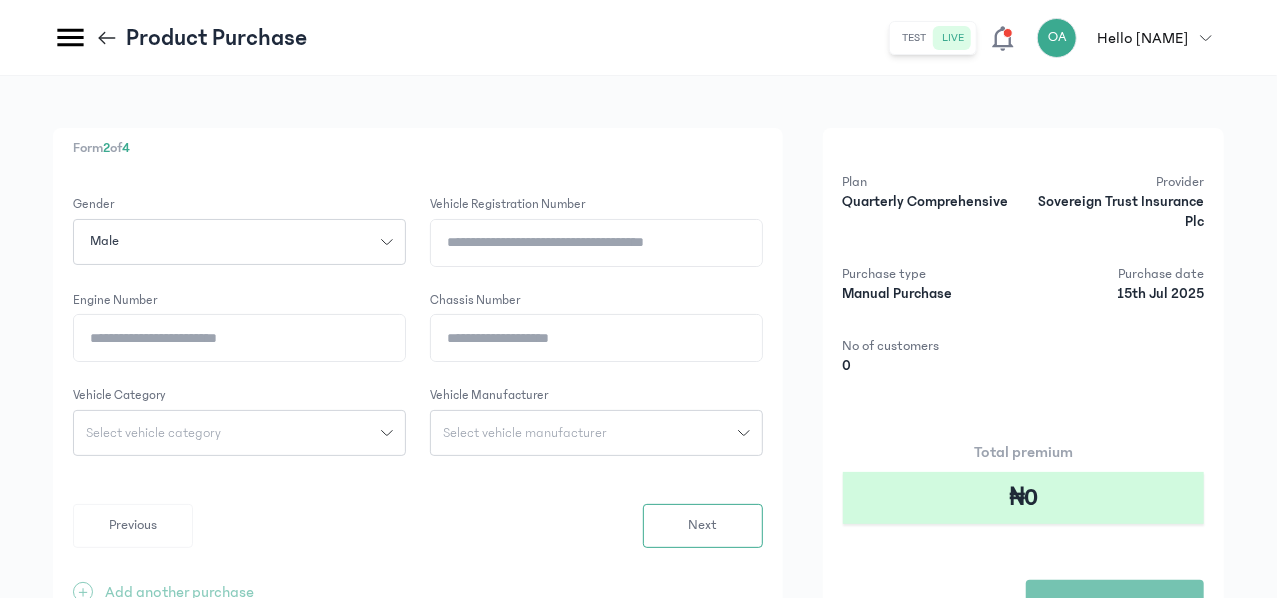 click on "Vehicle registration number" 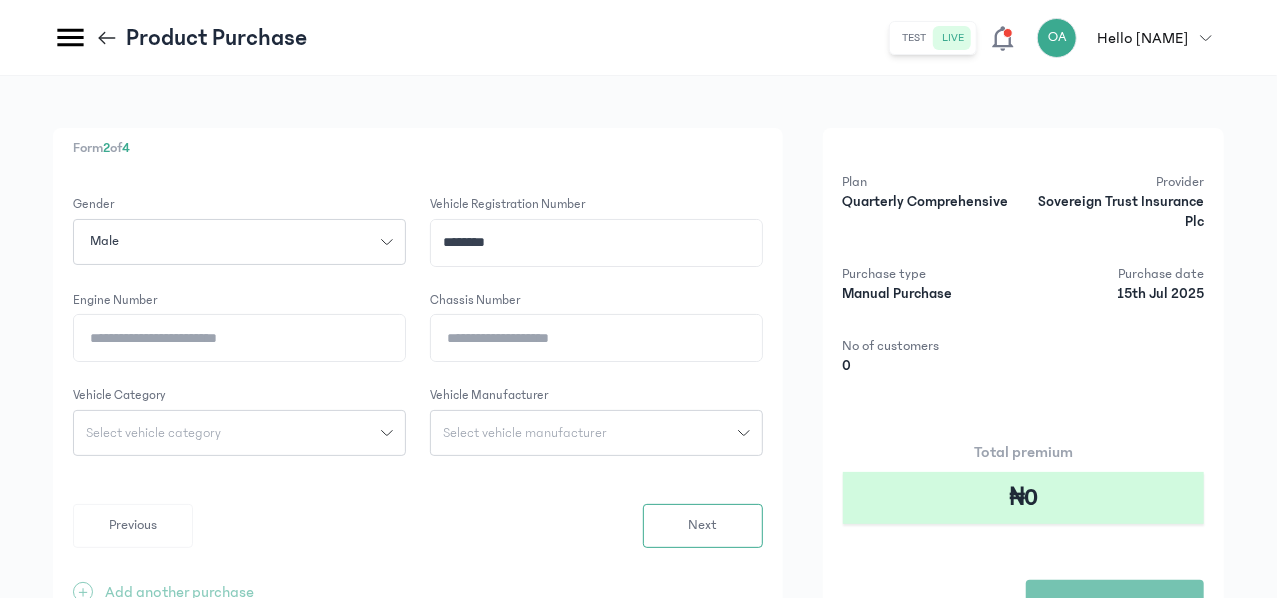 type on "********" 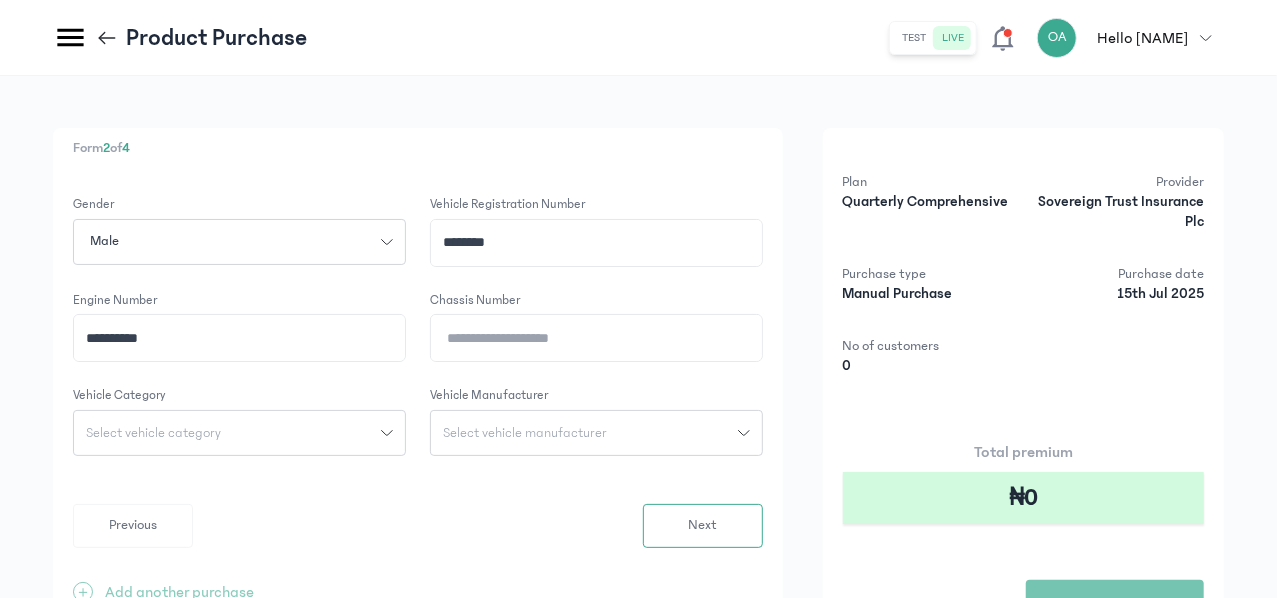 type on "**********" 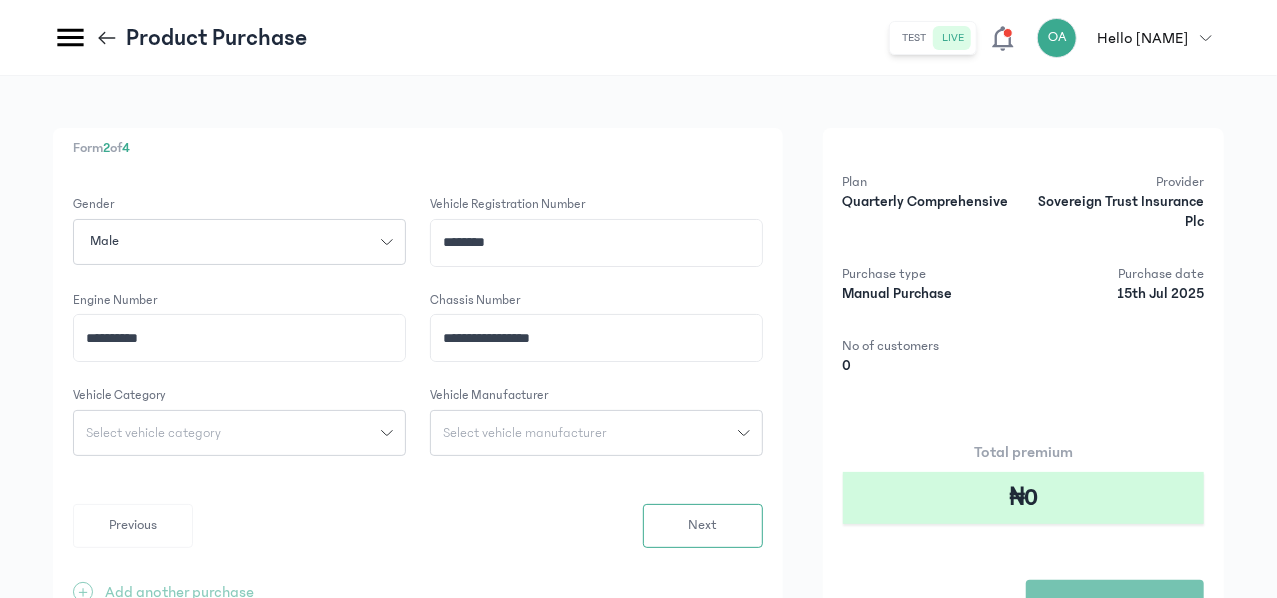 type on "**********" 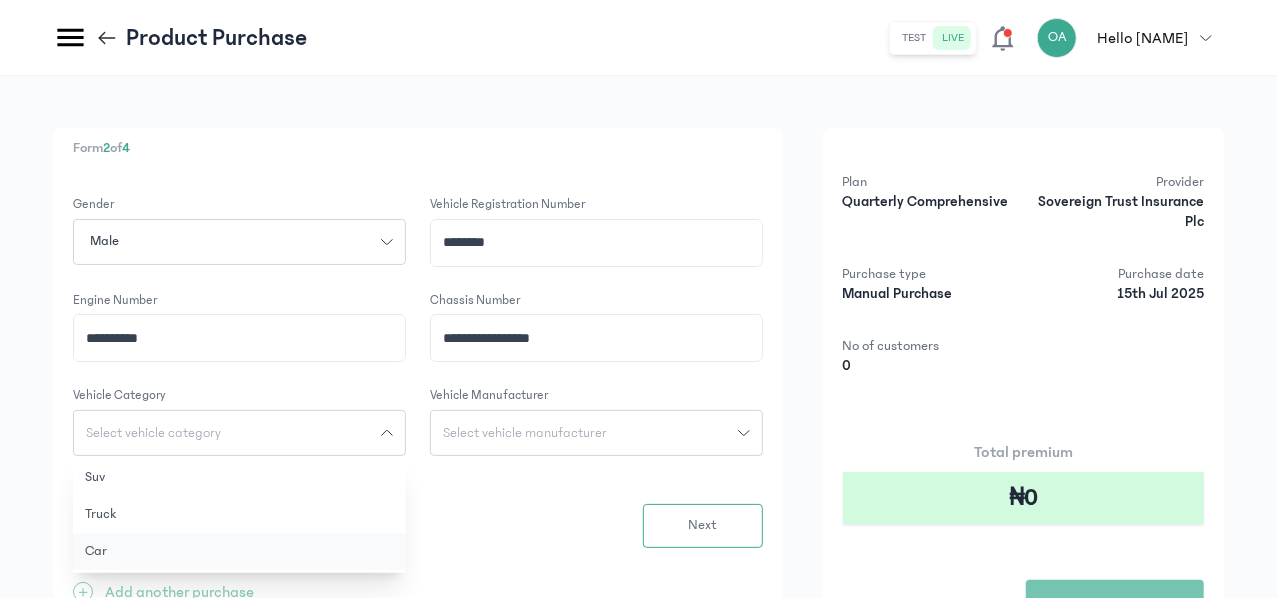 drag, startPoint x: 374, startPoint y: 542, endPoint x: 351, endPoint y: 549, distance: 24.04163 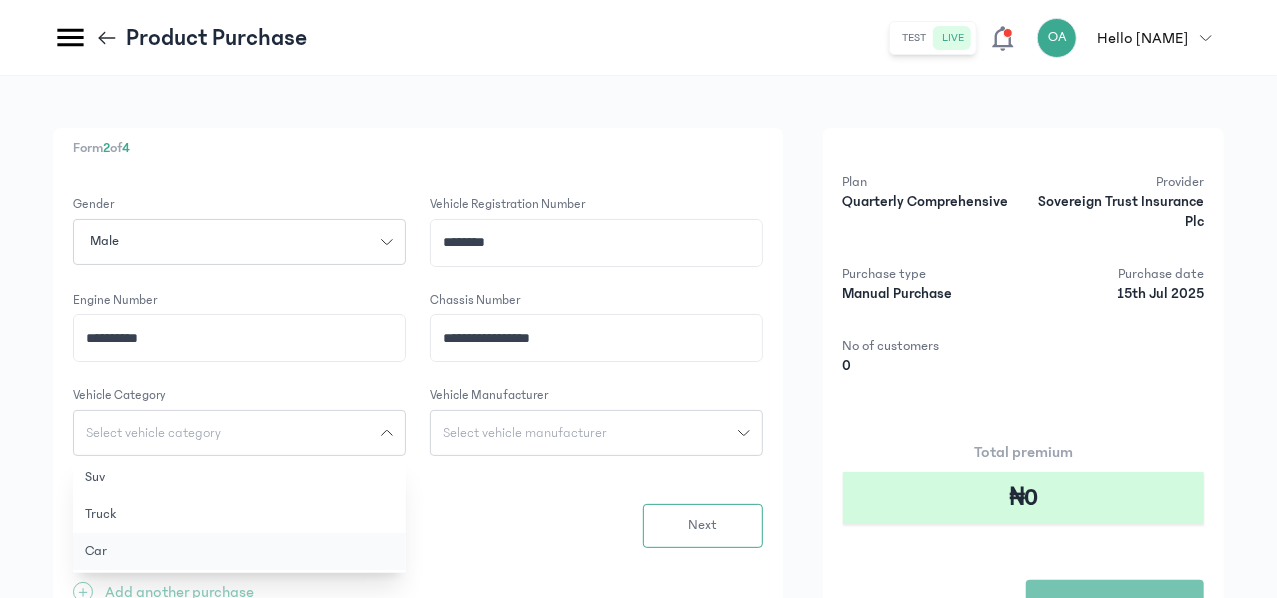 click on "Car" 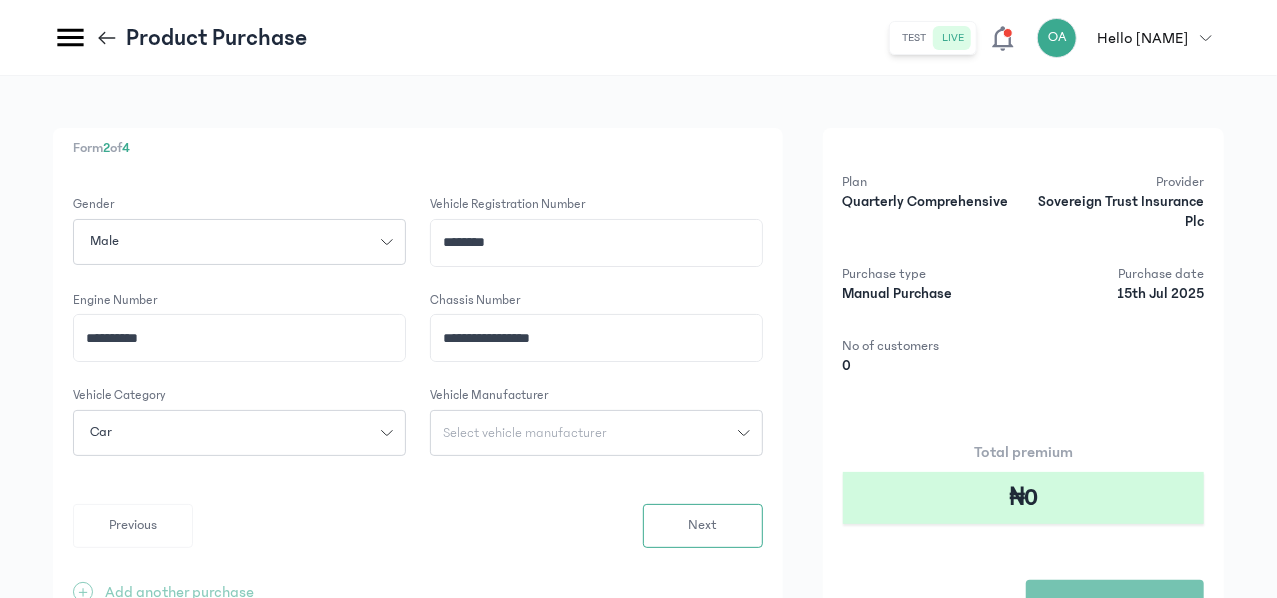 click on "Select vehicle manufacturer" at bounding box center (525, 433) 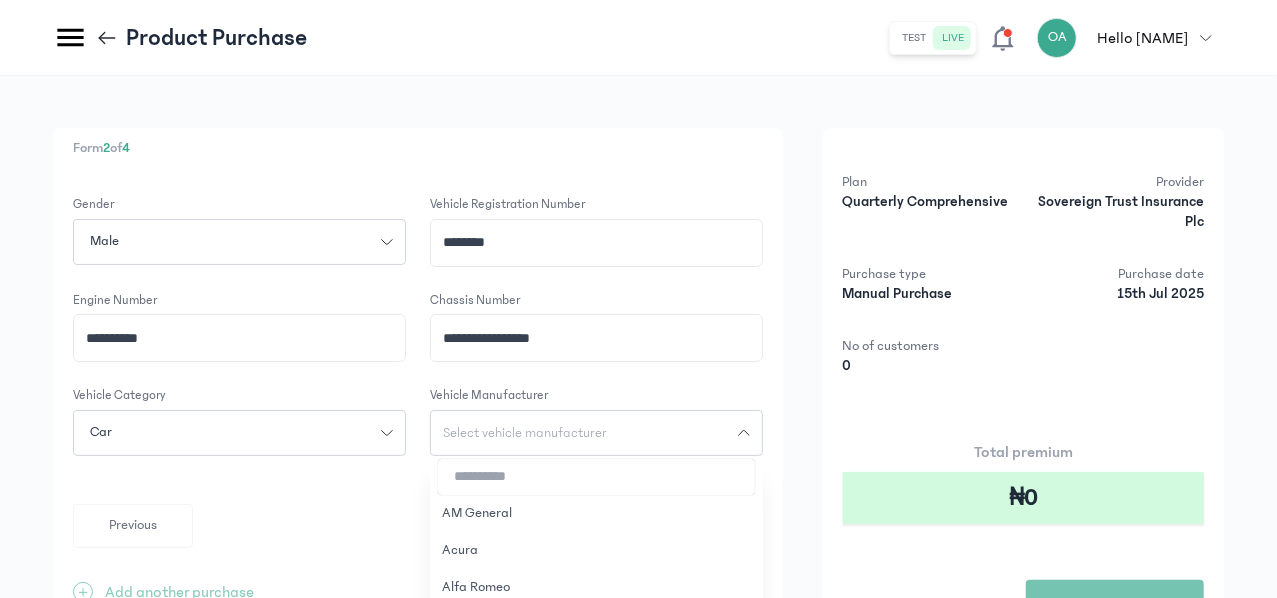 click at bounding box center (596, 477) 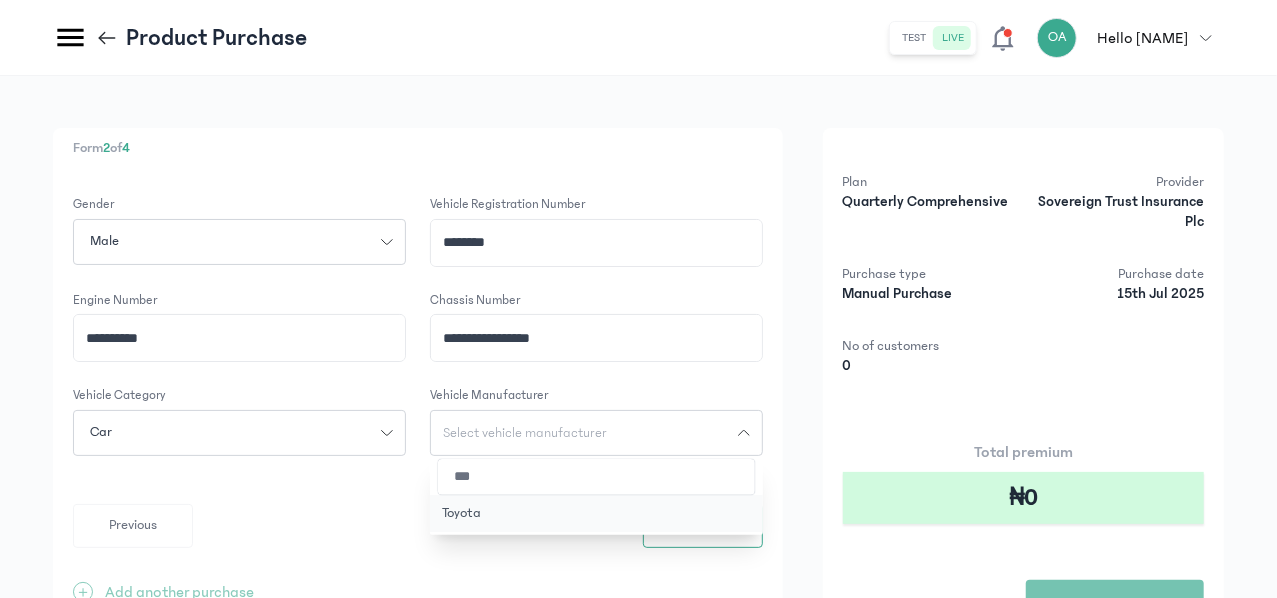 type on "***" 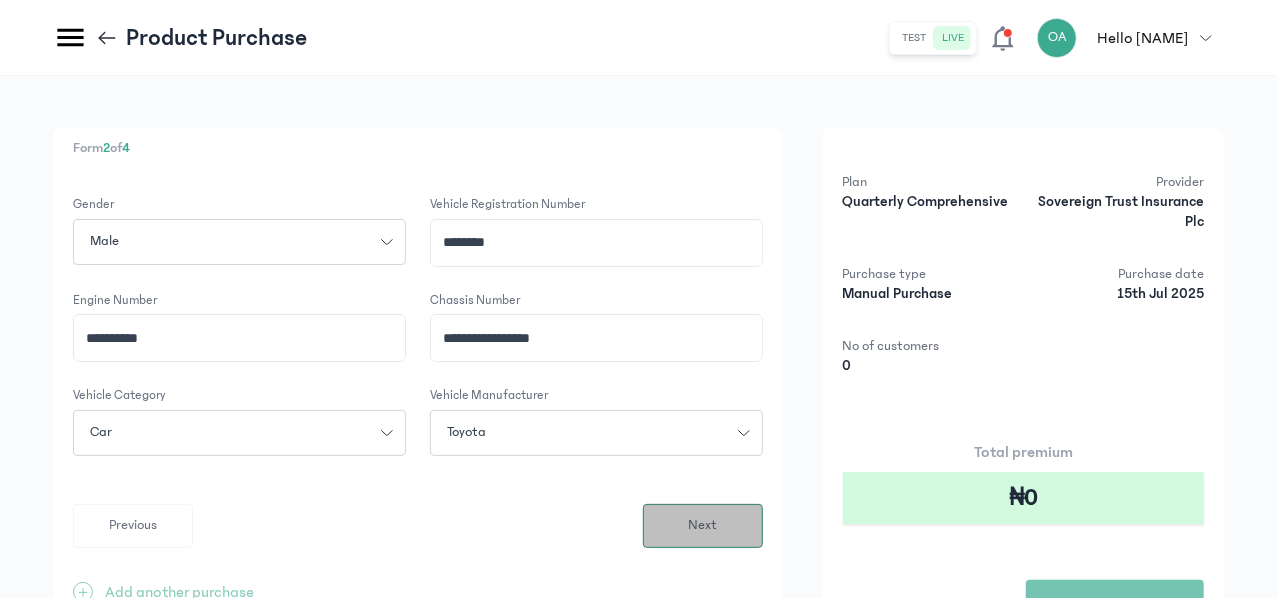 click on "Next" at bounding box center (702, 525) 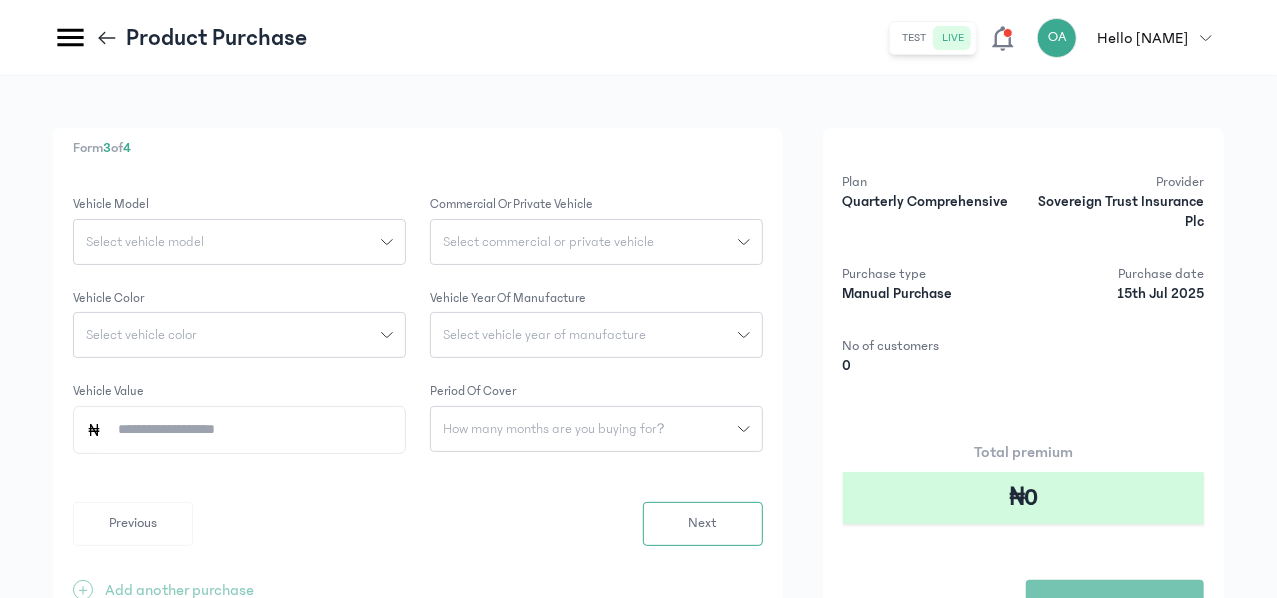 click on "Select vehicle model" 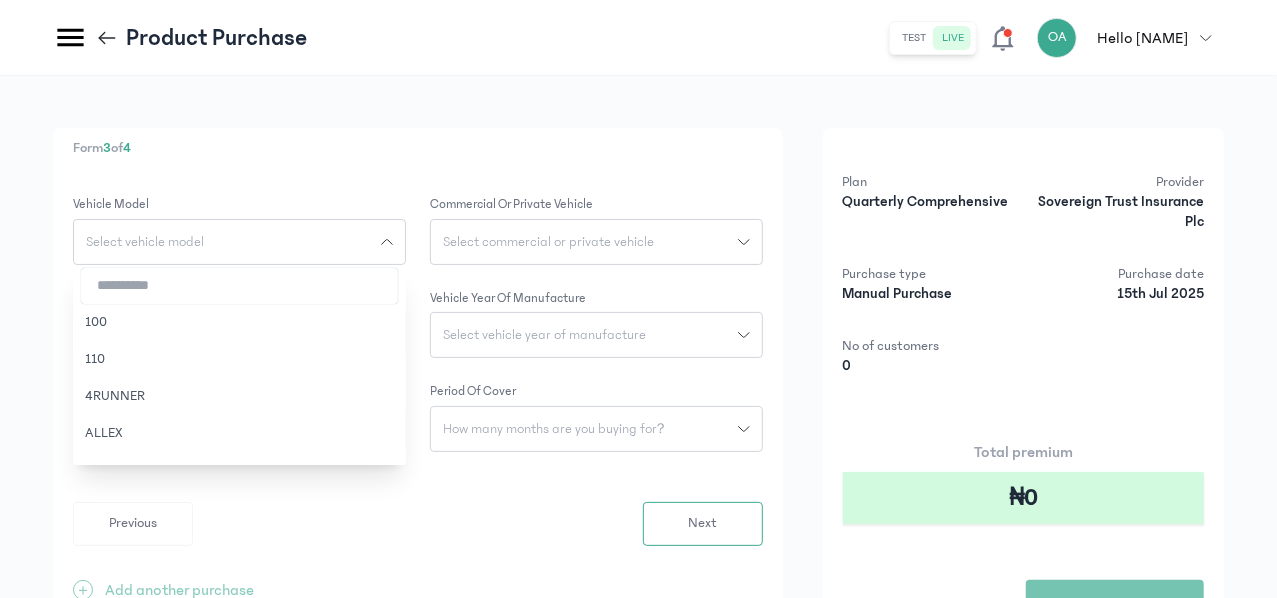 click at bounding box center [239, 286] 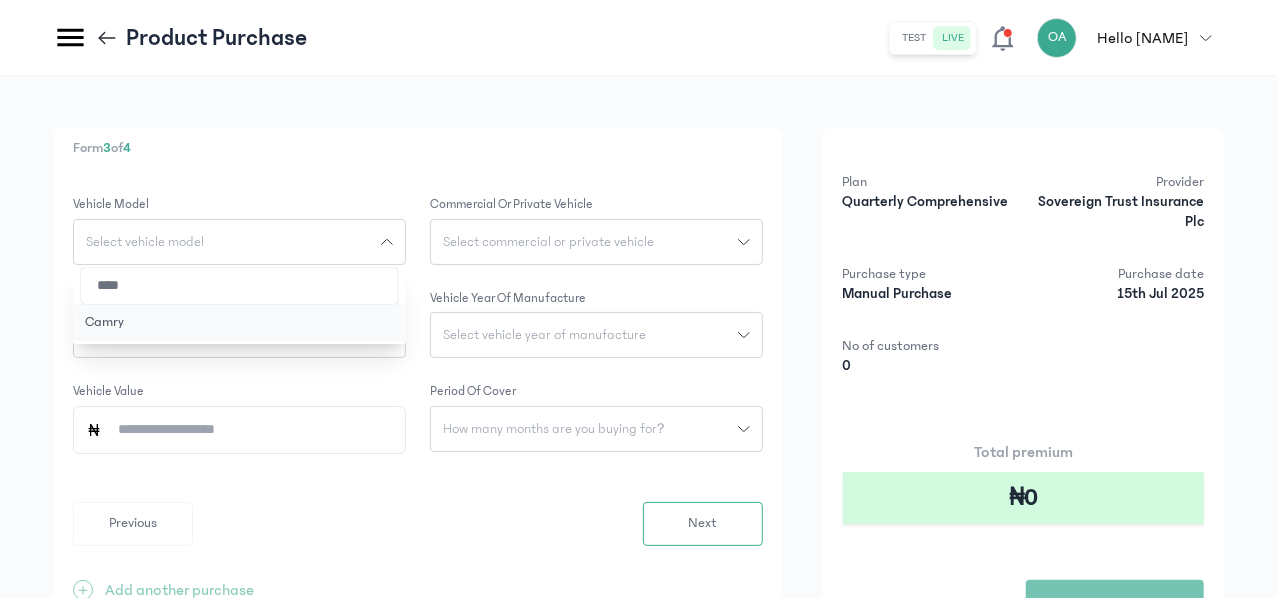 type on "****" 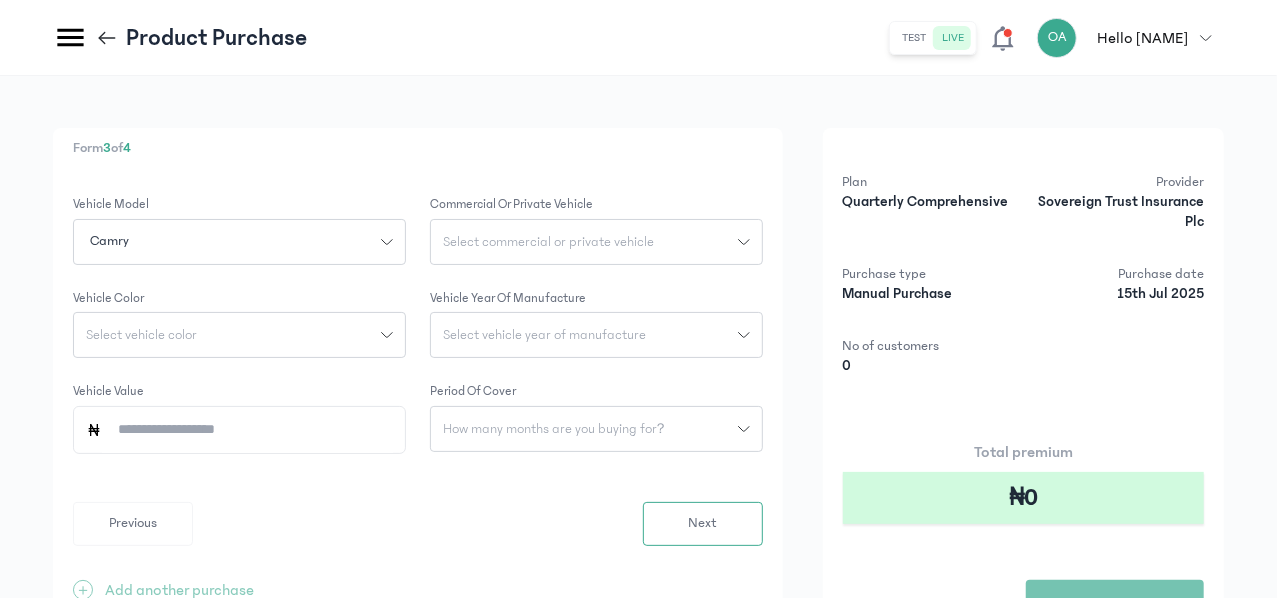 click on "Select commercial or private vehicle" at bounding box center (548, 242) 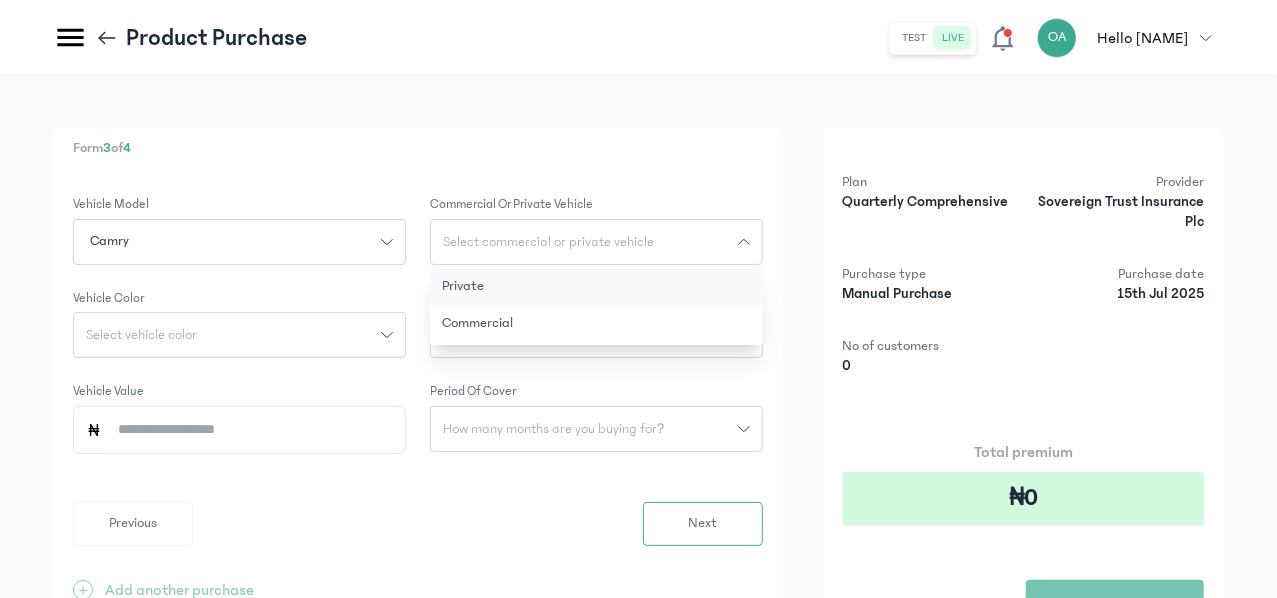 click on "Private" 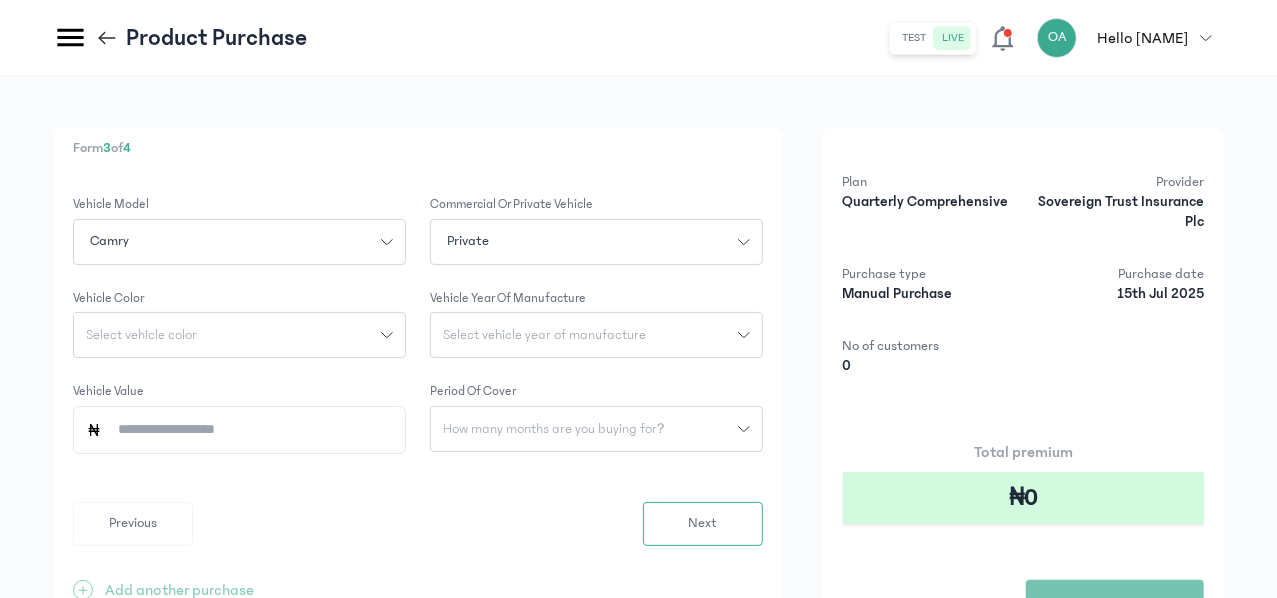 click on "Select vehicle color" at bounding box center (227, 335) 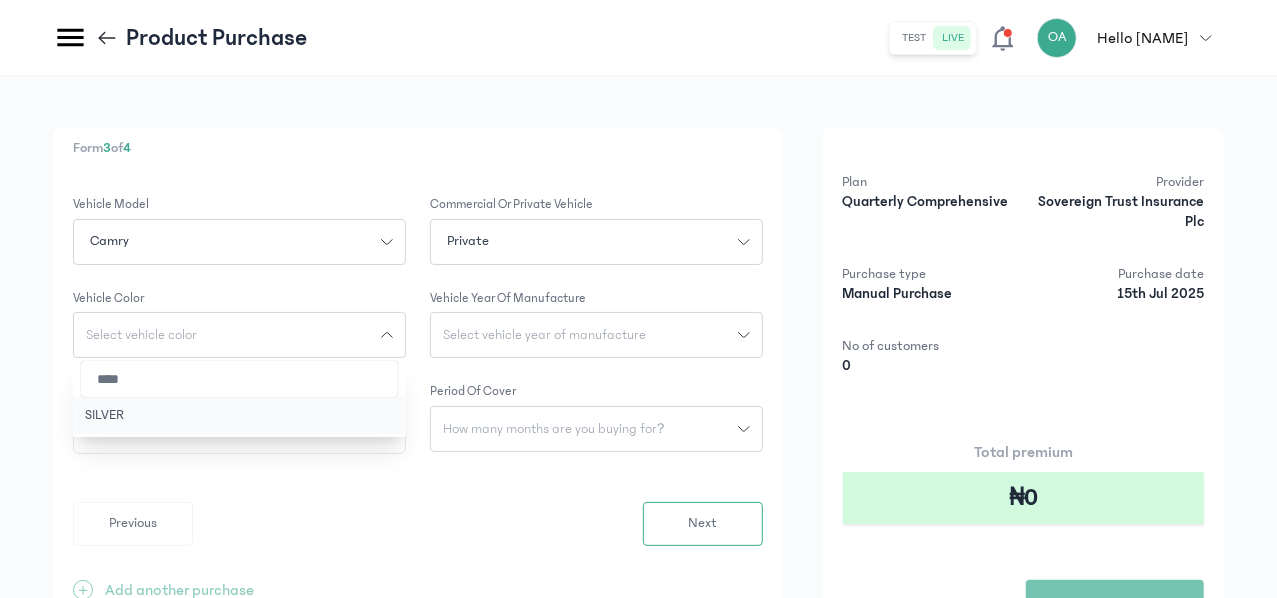 type on "****" 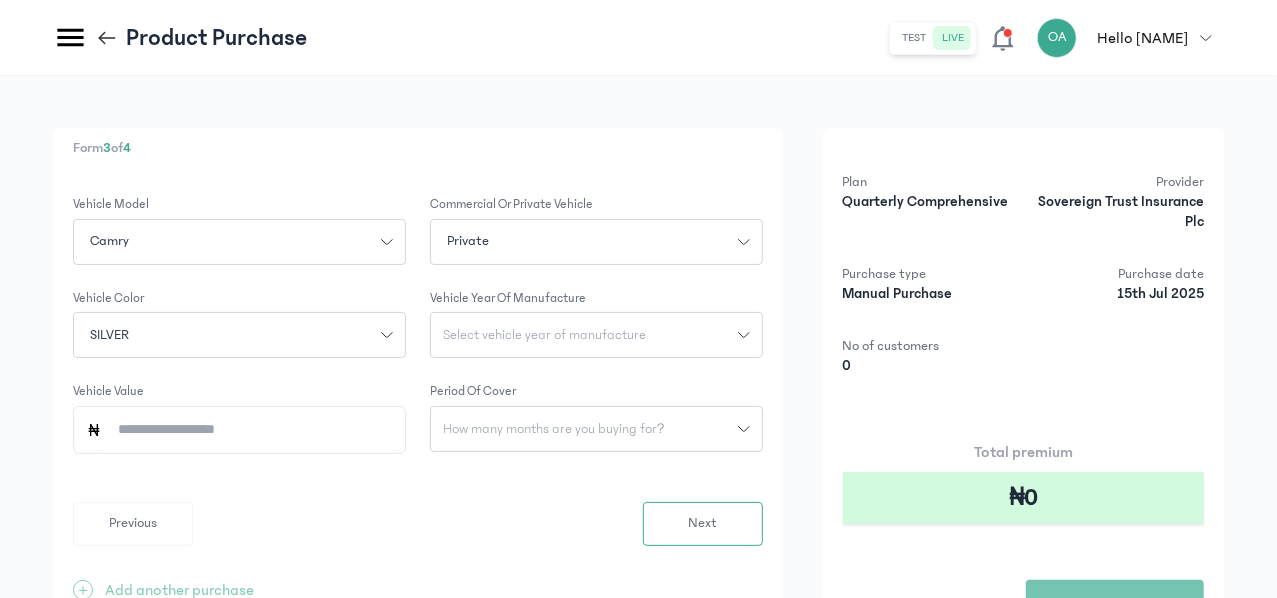 click on "Select vehicle year of manufacture" at bounding box center (544, 335) 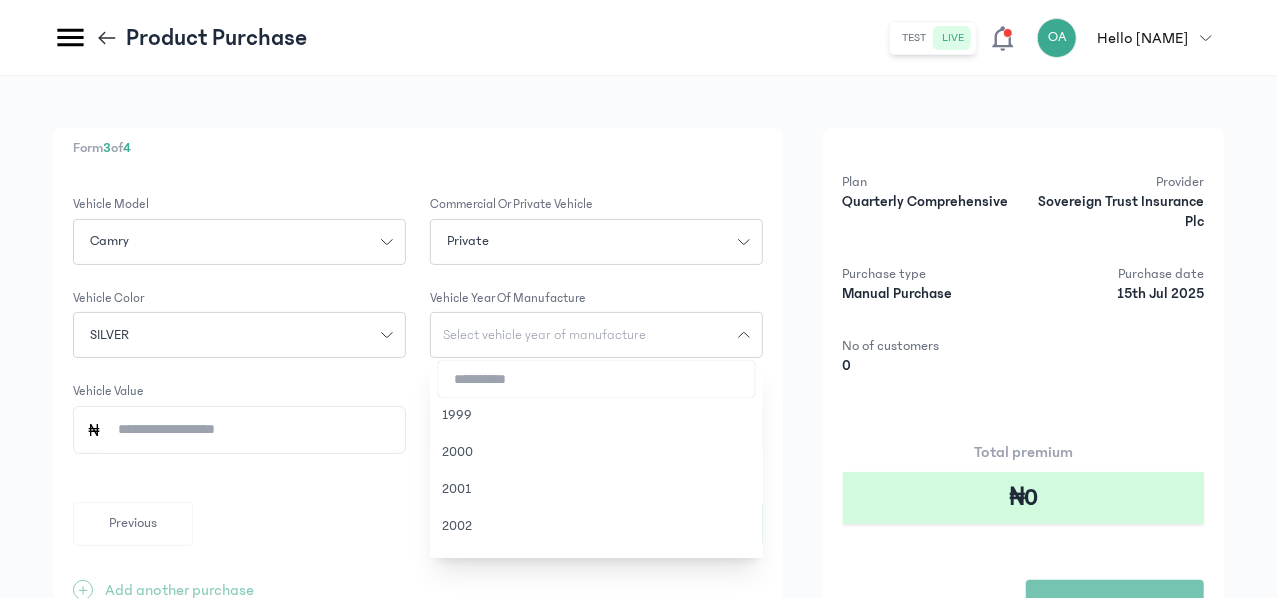 click at bounding box center [596, 379] 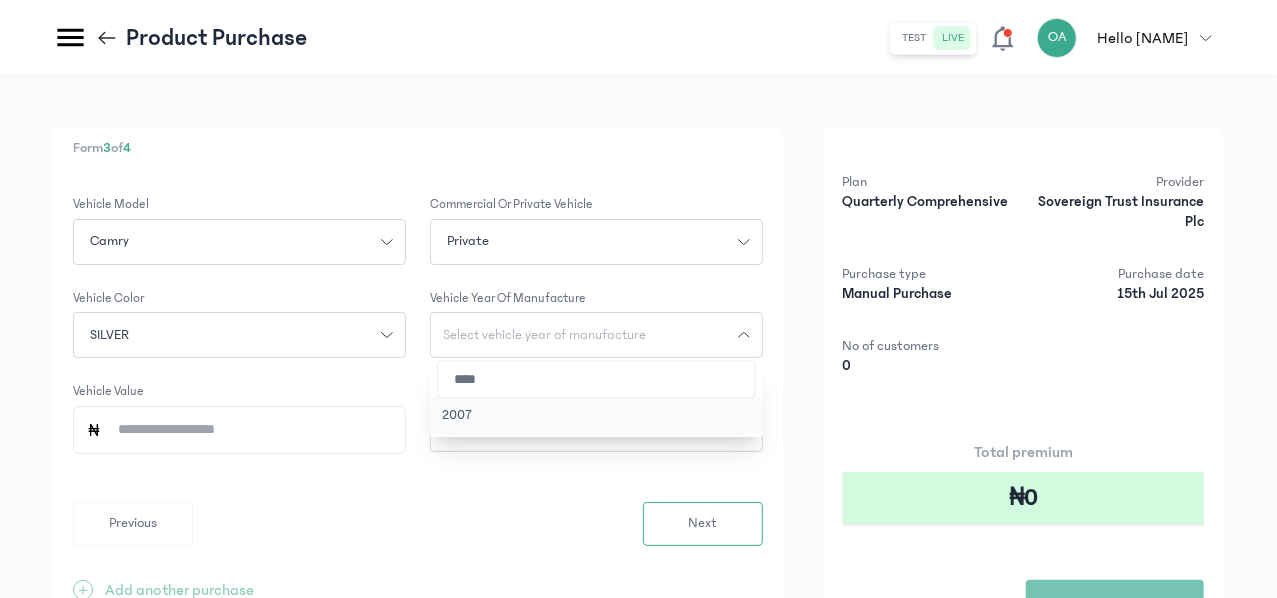 type on "****" 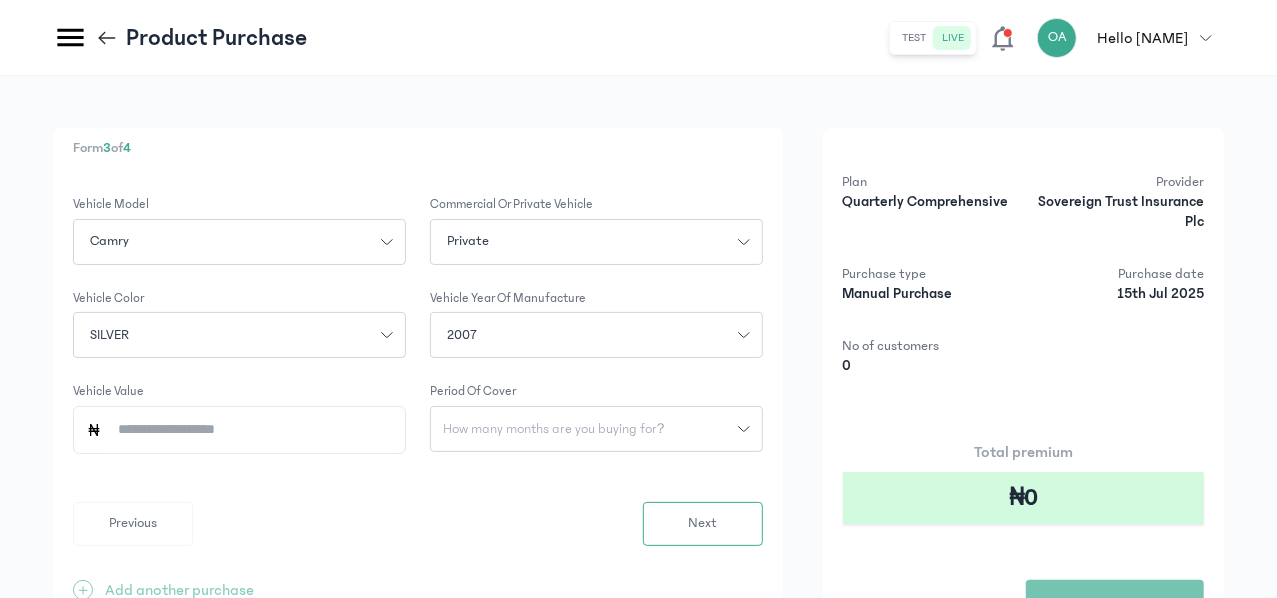 click on "Vehicle Value" 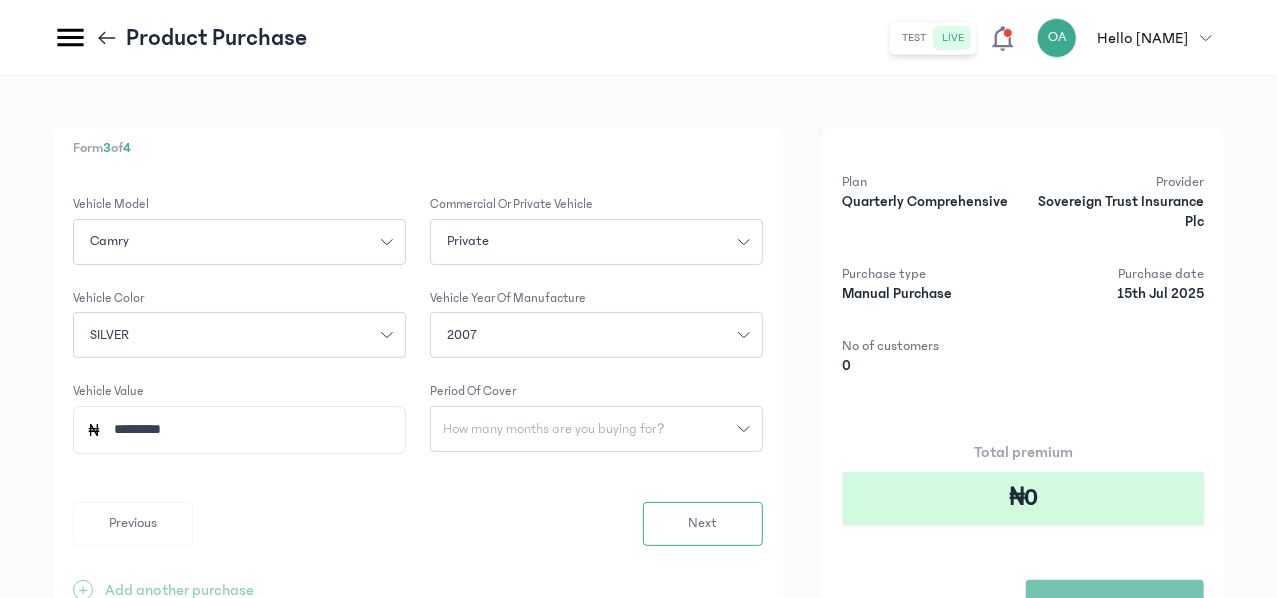type on "*********" 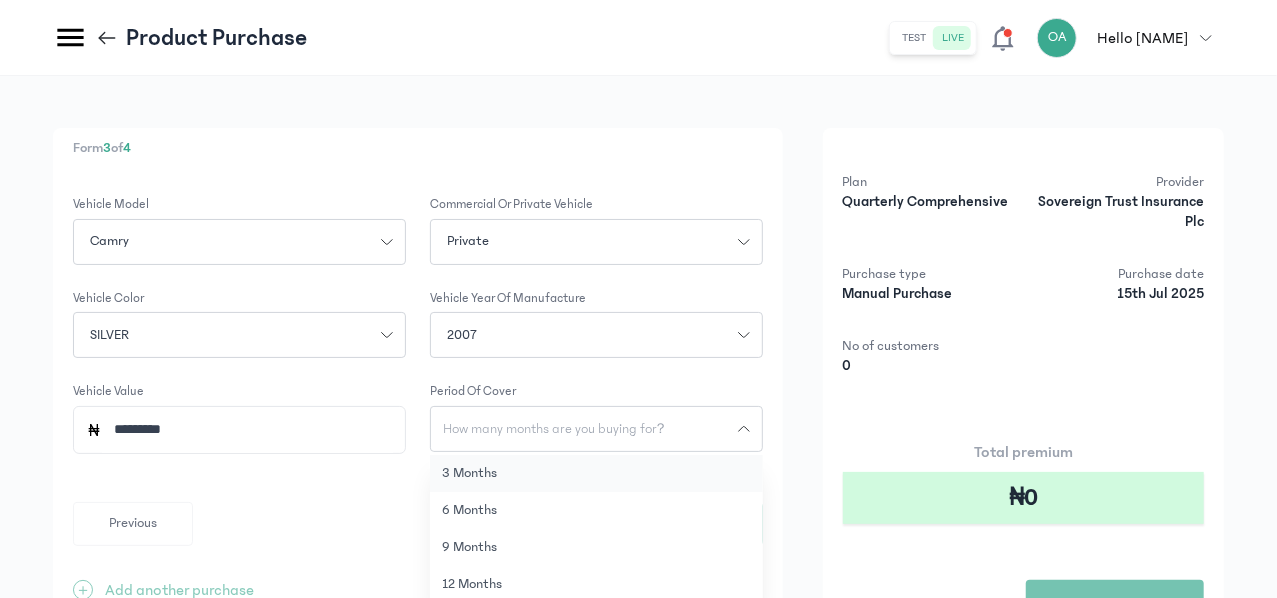 click on "3 months" 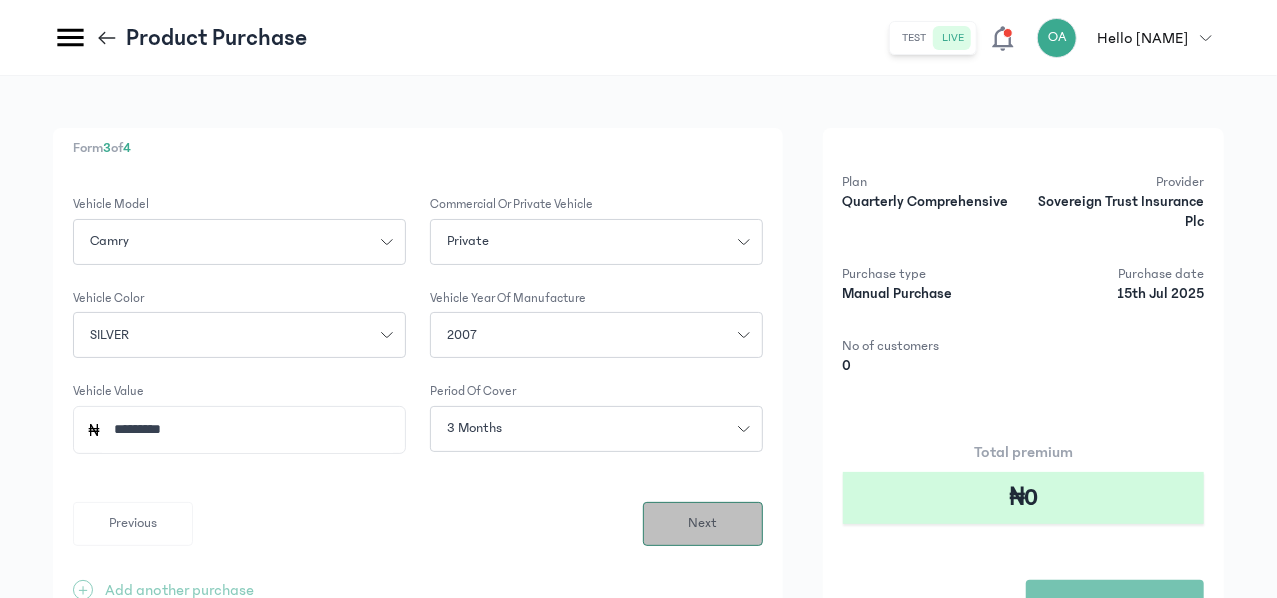 click on "Next" at bounding box center (702, 523) 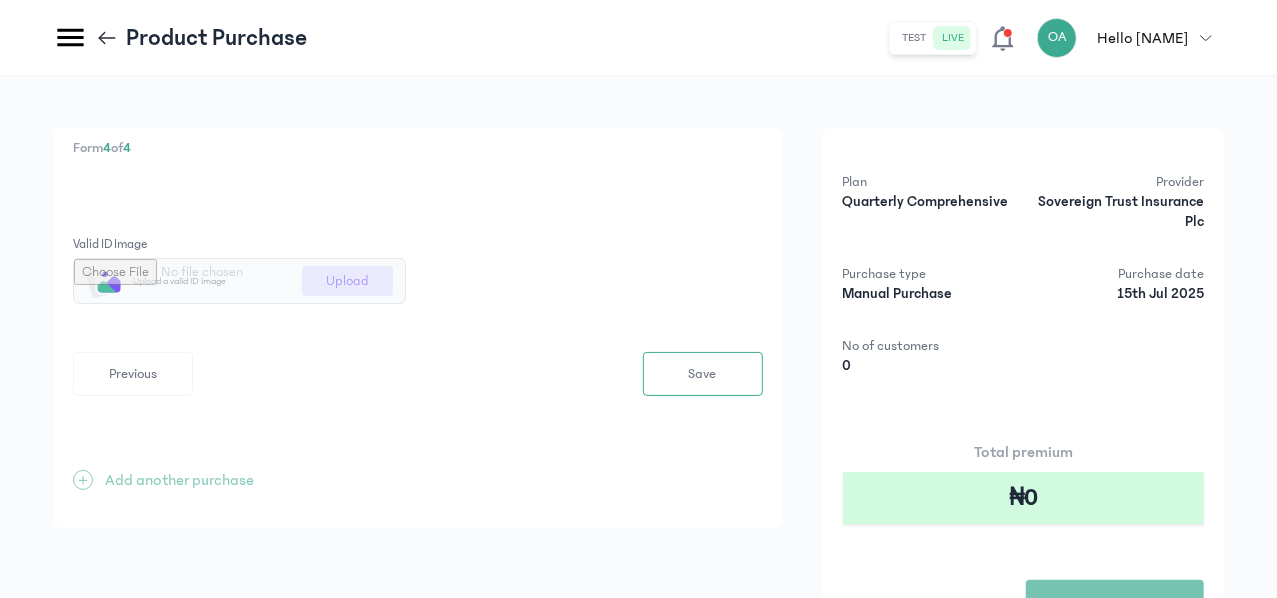 click at bounding box center (239, 281) 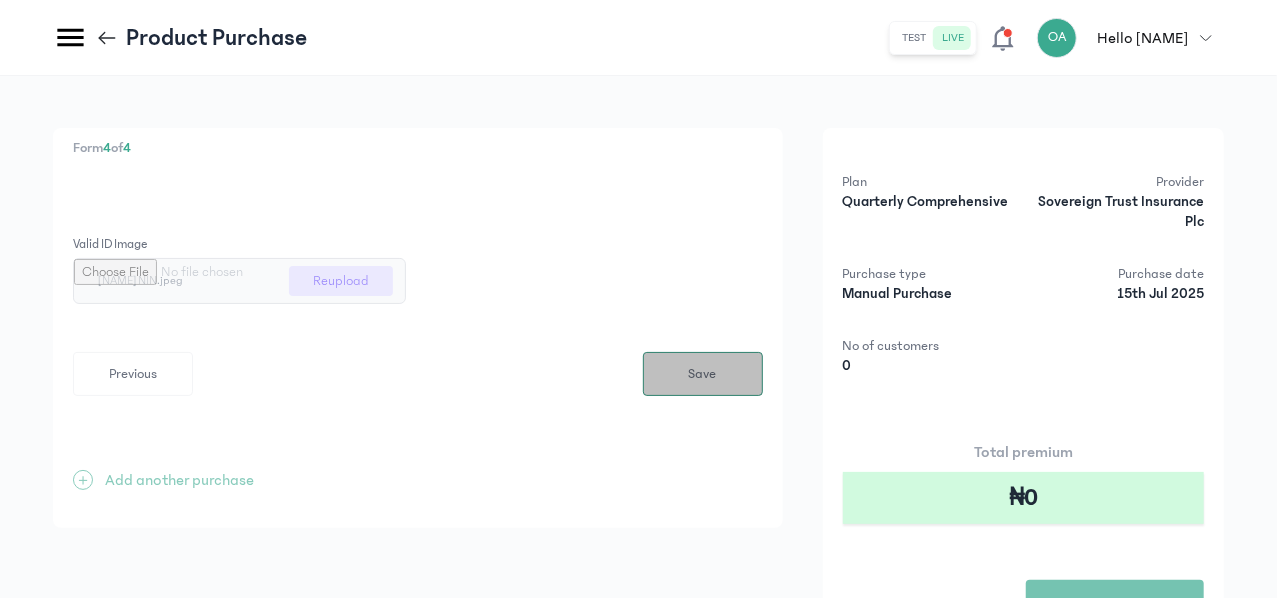click on "Save" at bounding box center [703, 374] 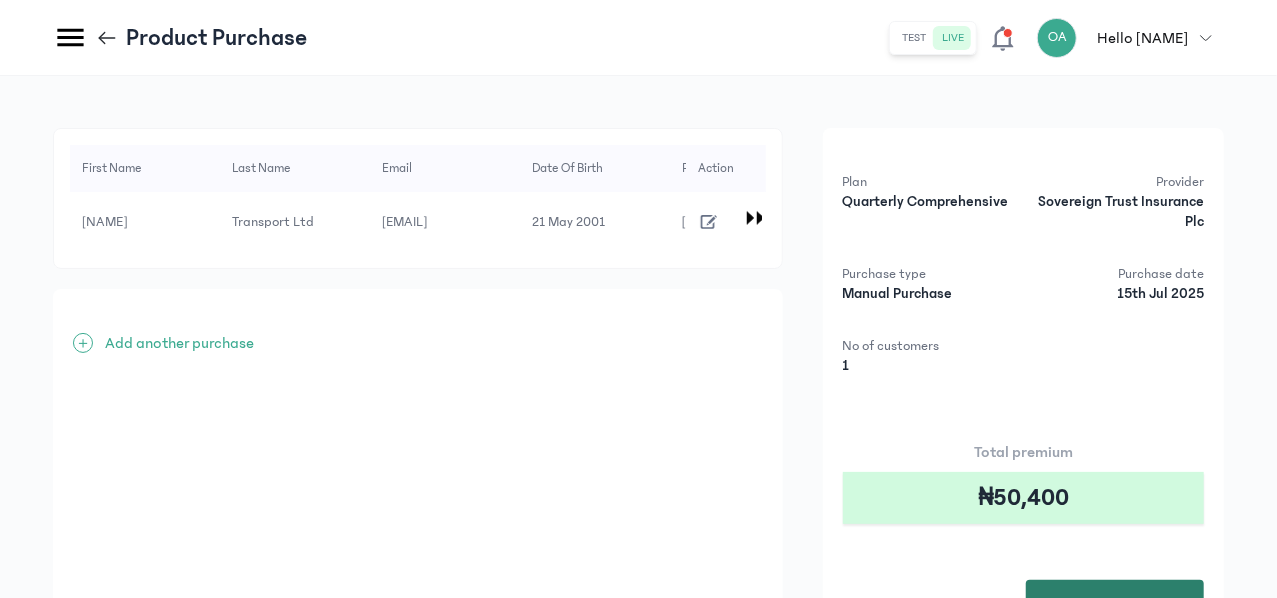 click on "Purchase" at bounding box center [1115, 605] 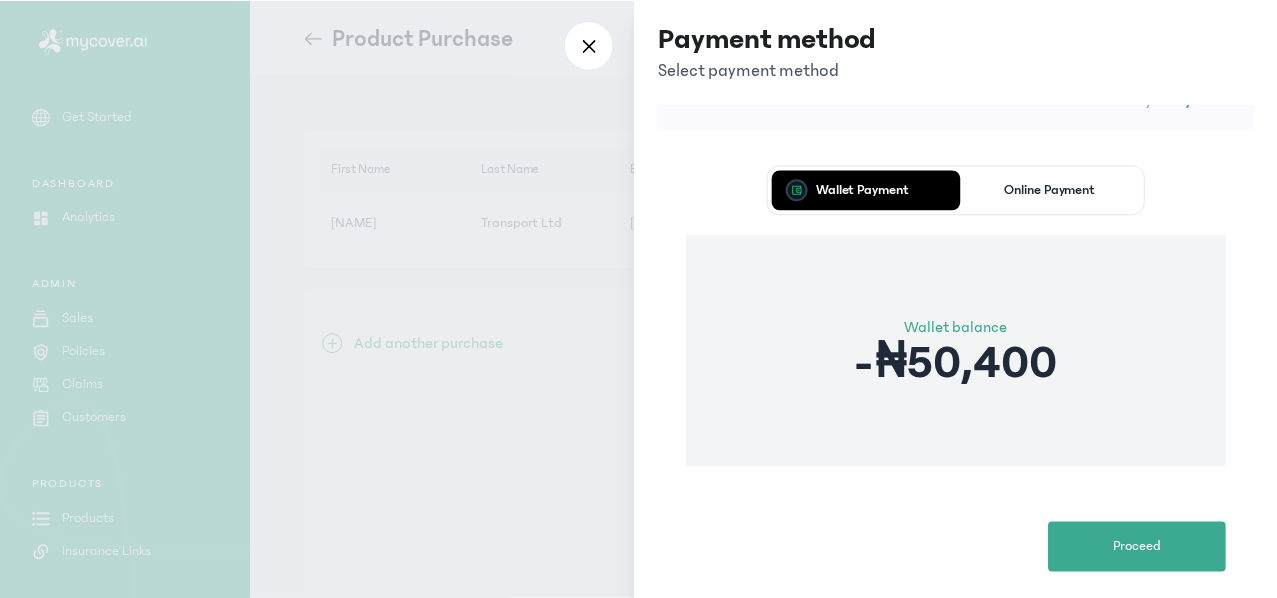 scroll, scrollTop: 121, scrollLeft: 0, axis: vertical 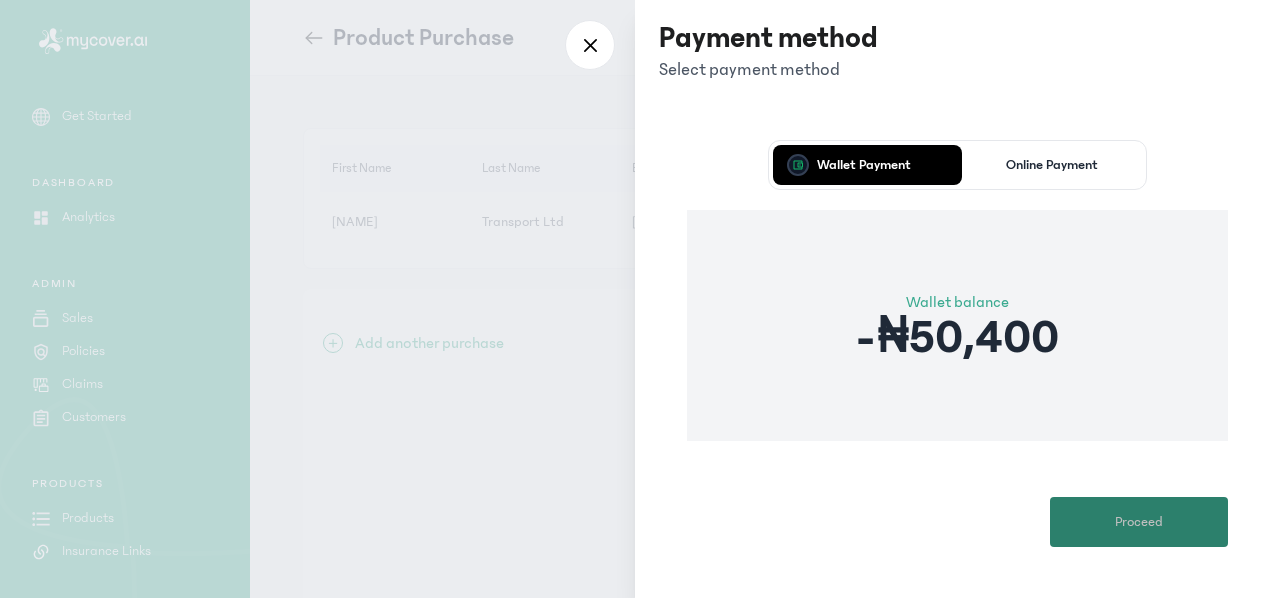 click on "Proceed" at bounding box center (1139, 522) 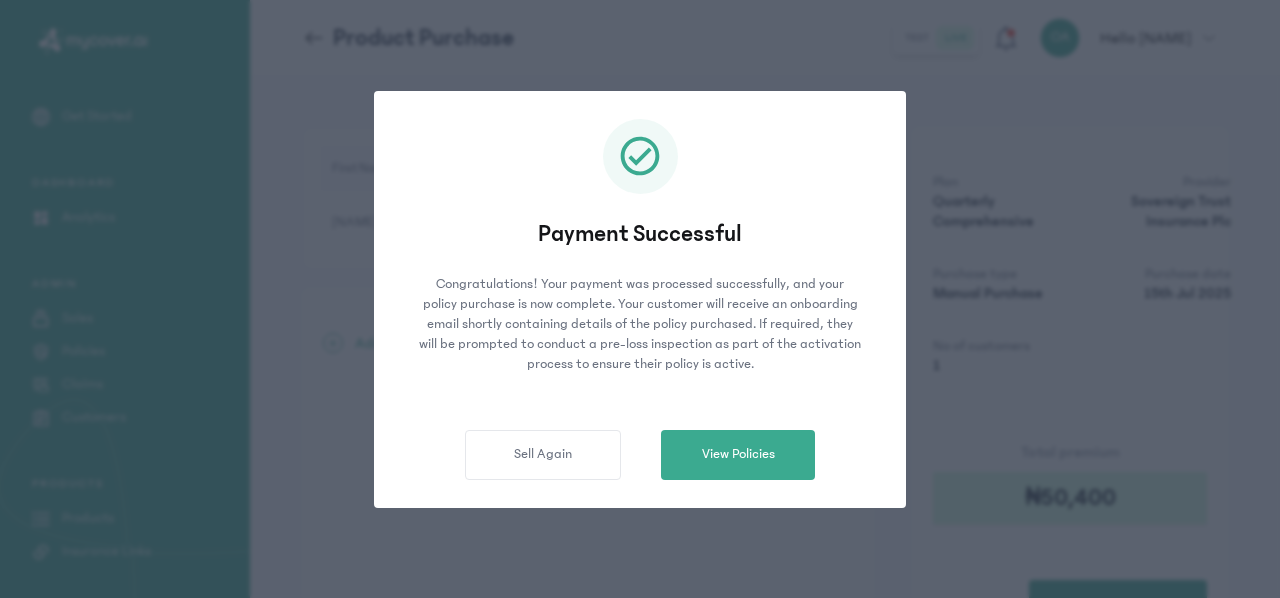 click on "Payment Successful Congratulations! Your payment was processed successfully, and your policy purchase is now complete.
Your customer will receive an onboarding email shortly containing details of the policy purchased. If required, they will be prompted to conduct a pre-loss inspection as part of the activation process to ensure their policy is active.  Sell Again   View Policies" 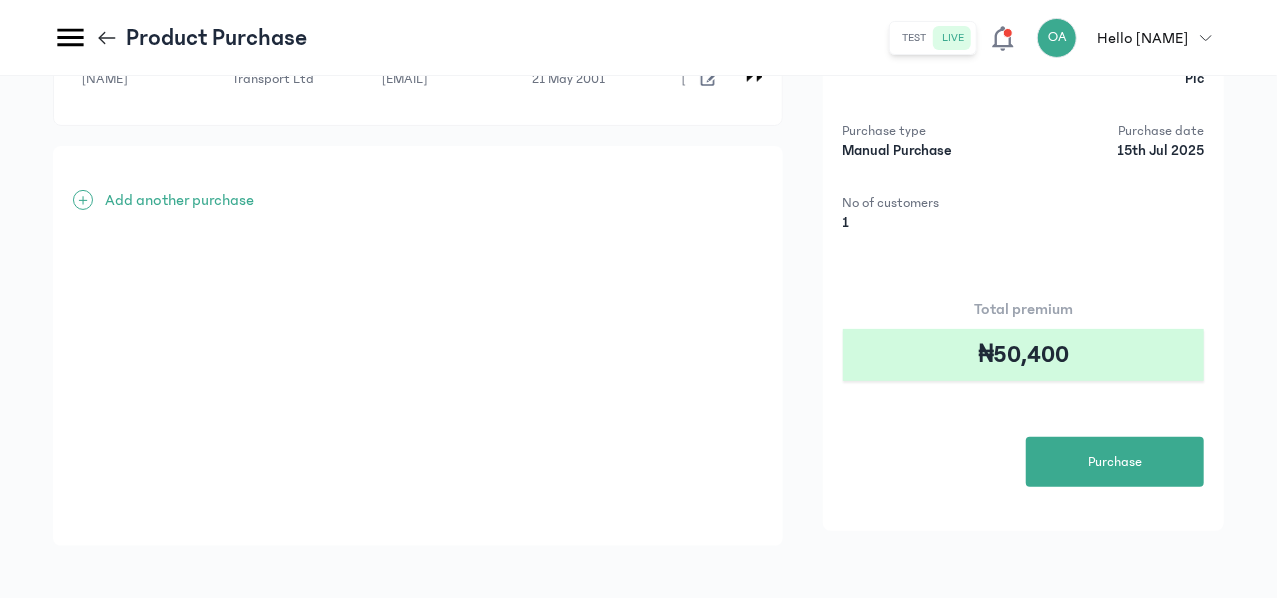 scroll, scrollTop: 177, scrollLeft: 0, axis: vertical 